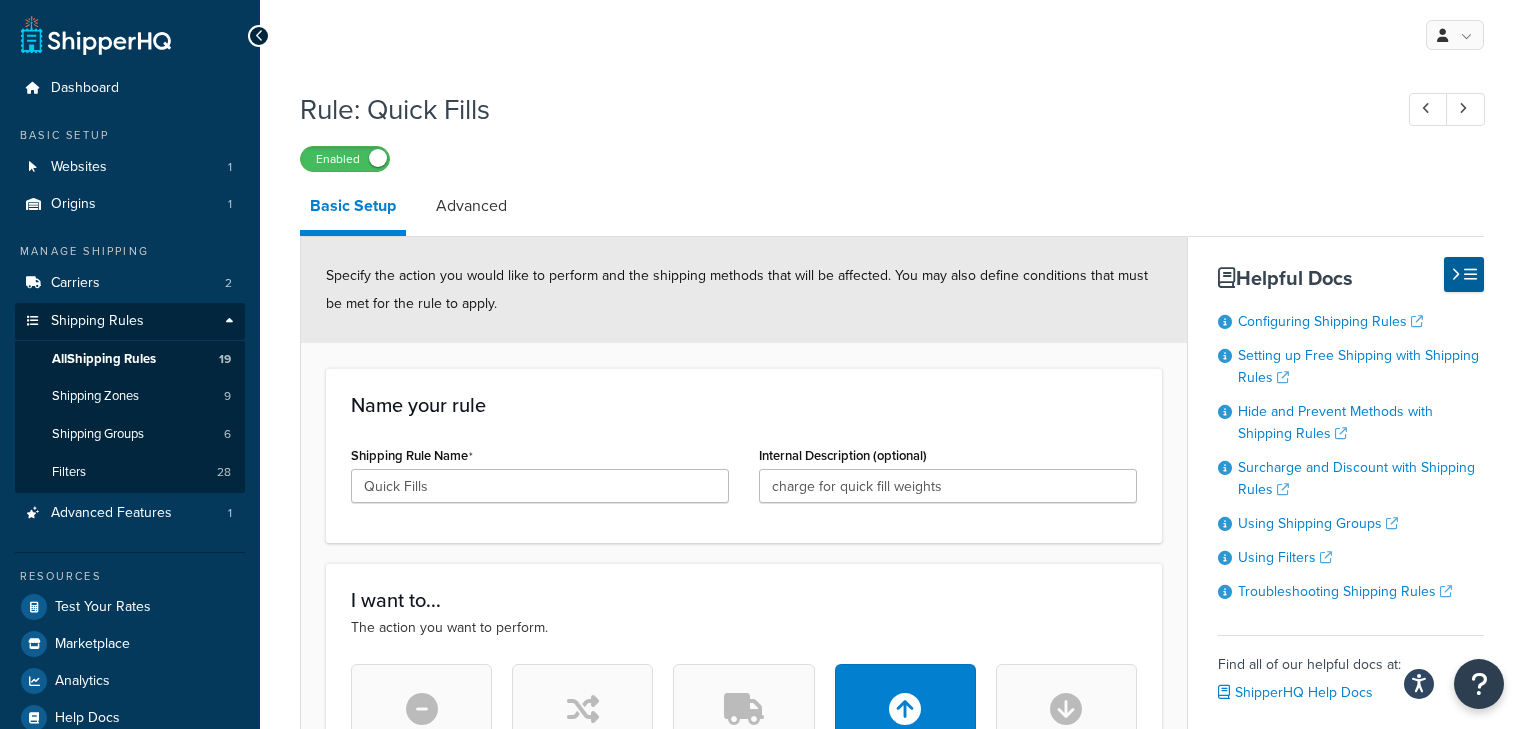 scroll, scrollTop: 843, scrollLeft: 0, axis: vertical 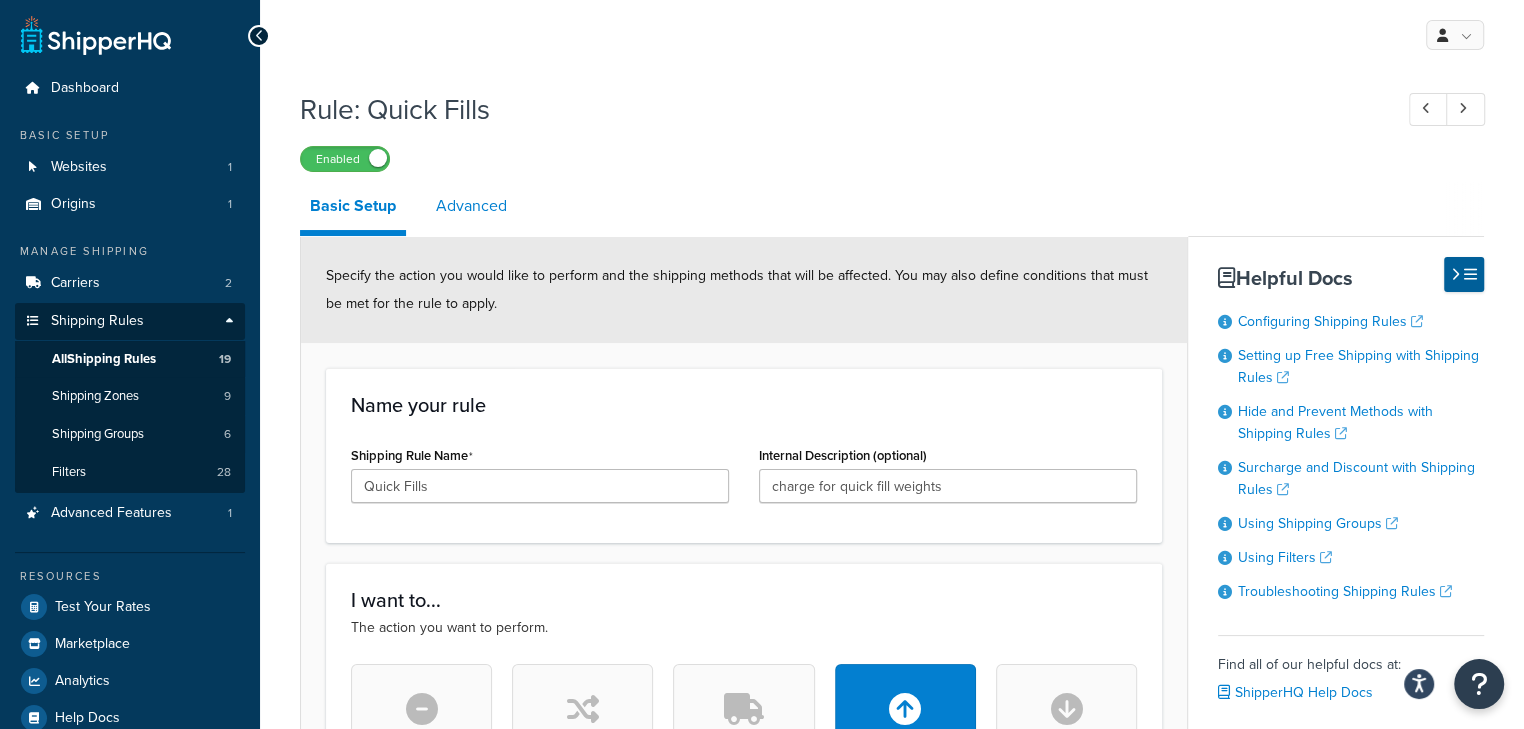 click on "Advanced" at bounding box center (471, 206) 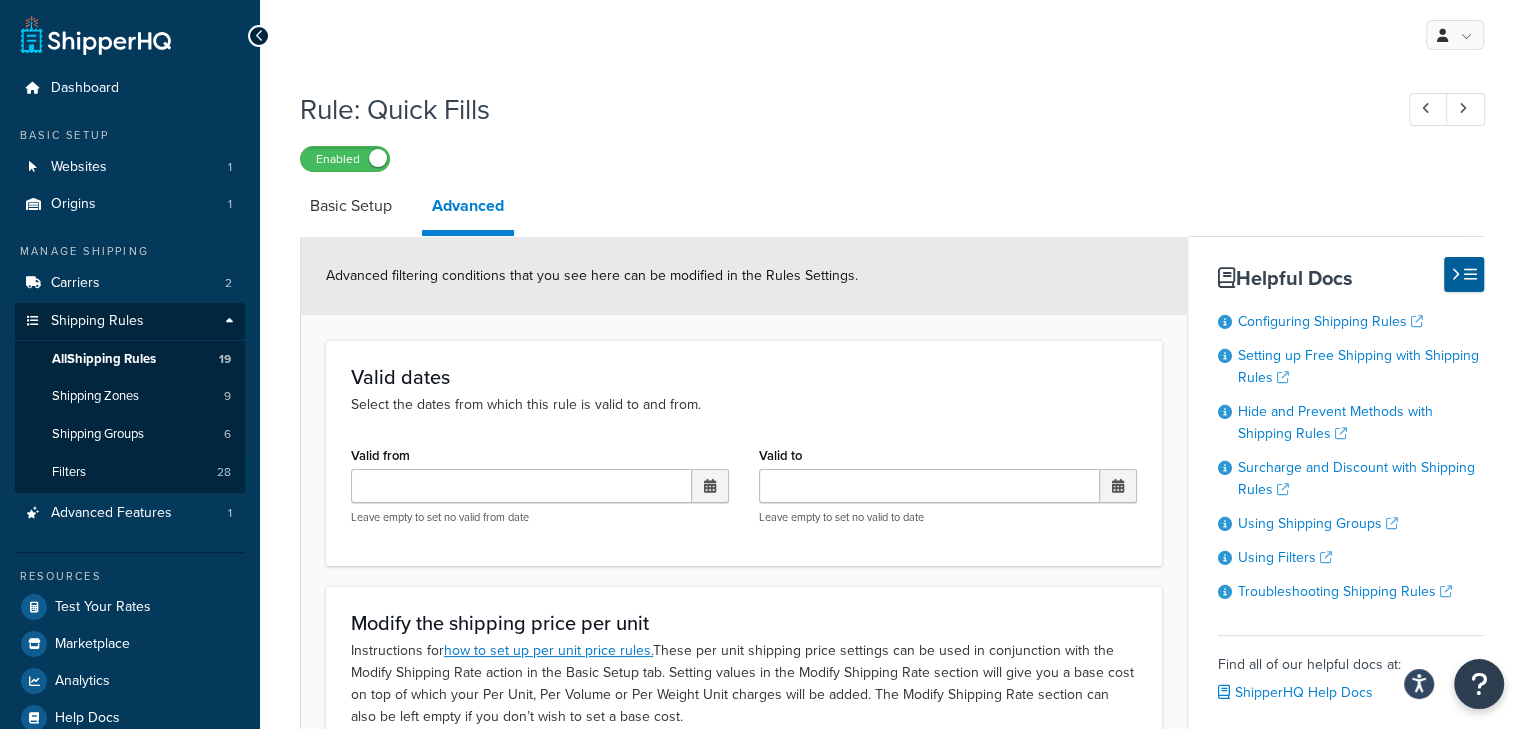scroll, scrollTop: 461, scrollLeft: 0, axis: vertical 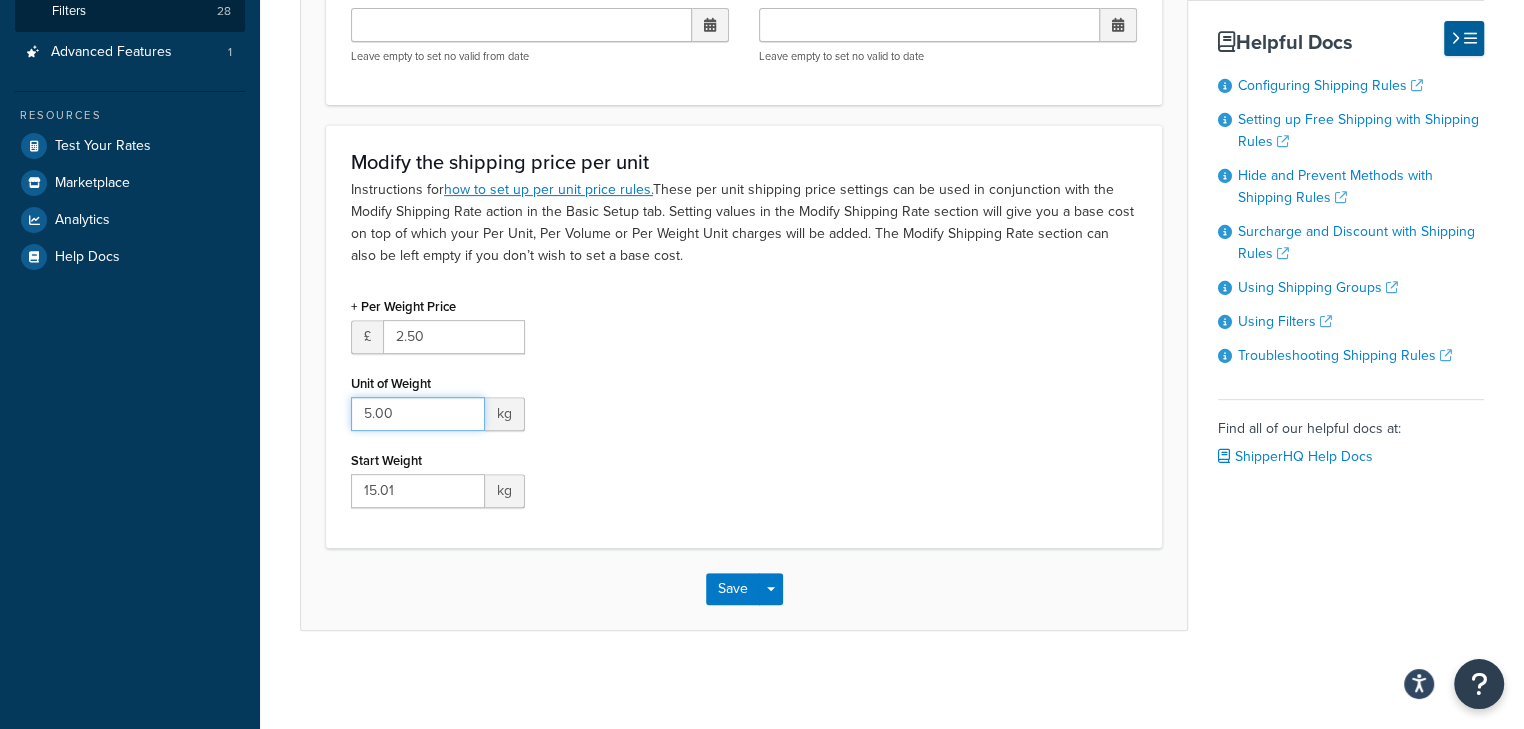 click on "5.00" at bounding box center [418, 414] 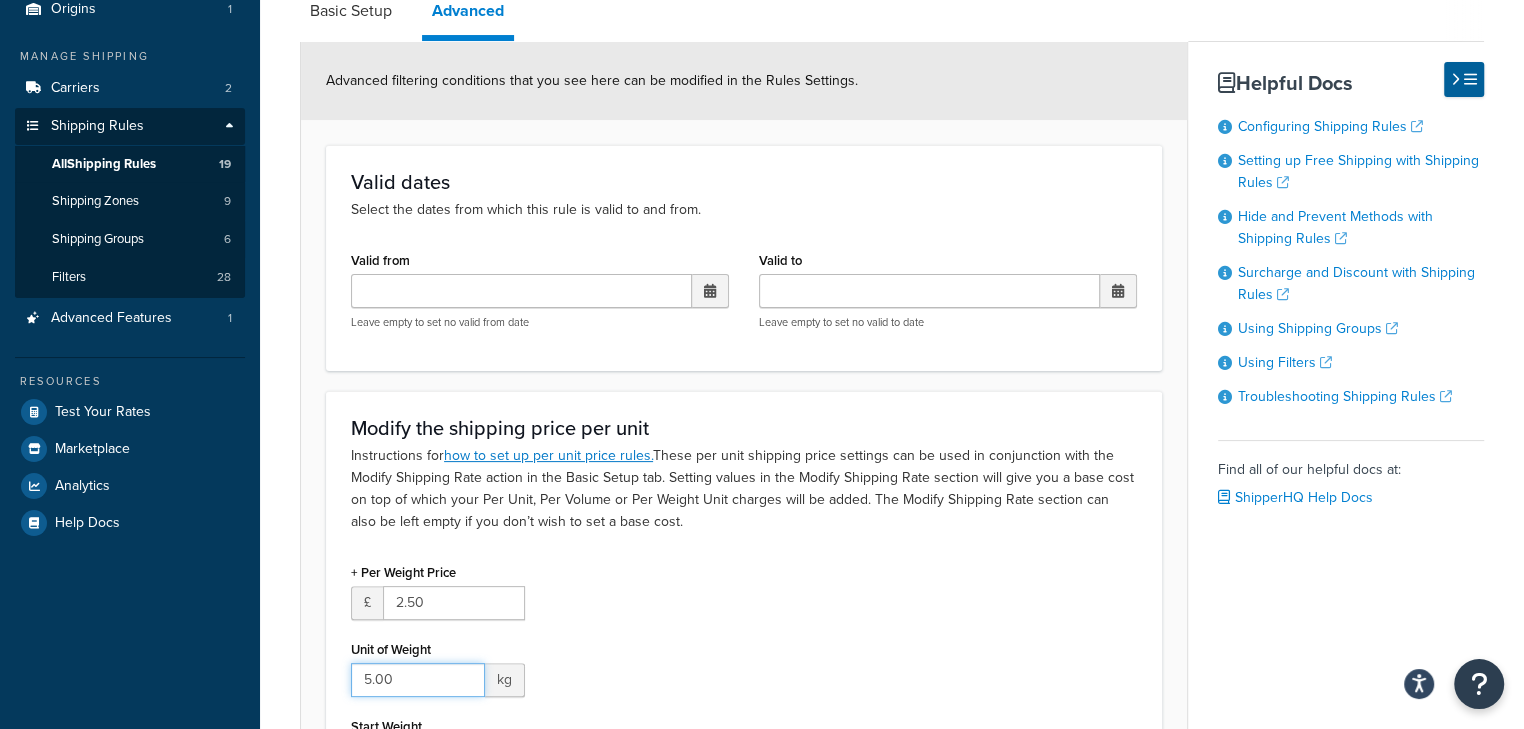 scroll, scrollTop: 61, scrollLeft: 0, axis: vertical 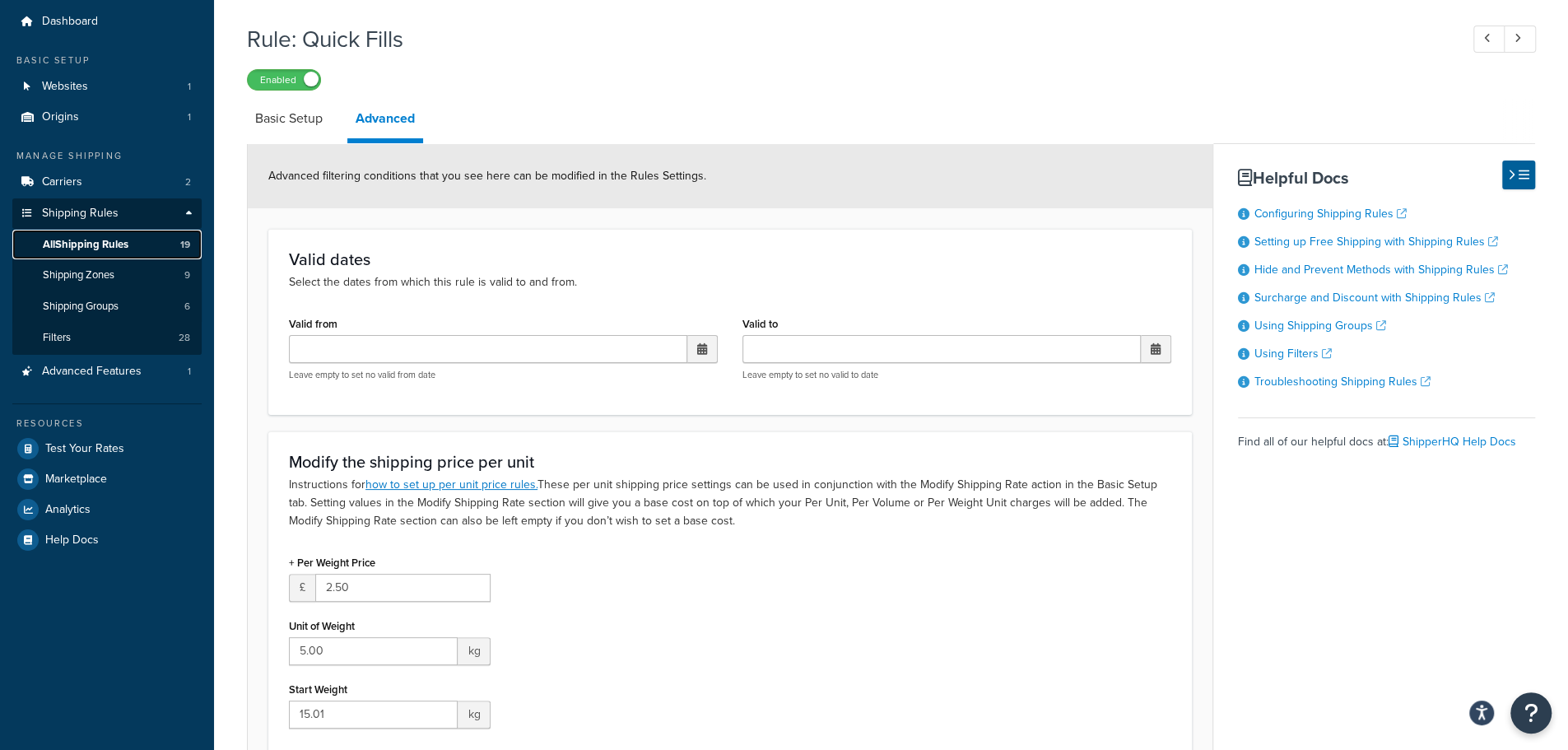 click on "All  Shipping Rules" at bounding box center (86, 245) 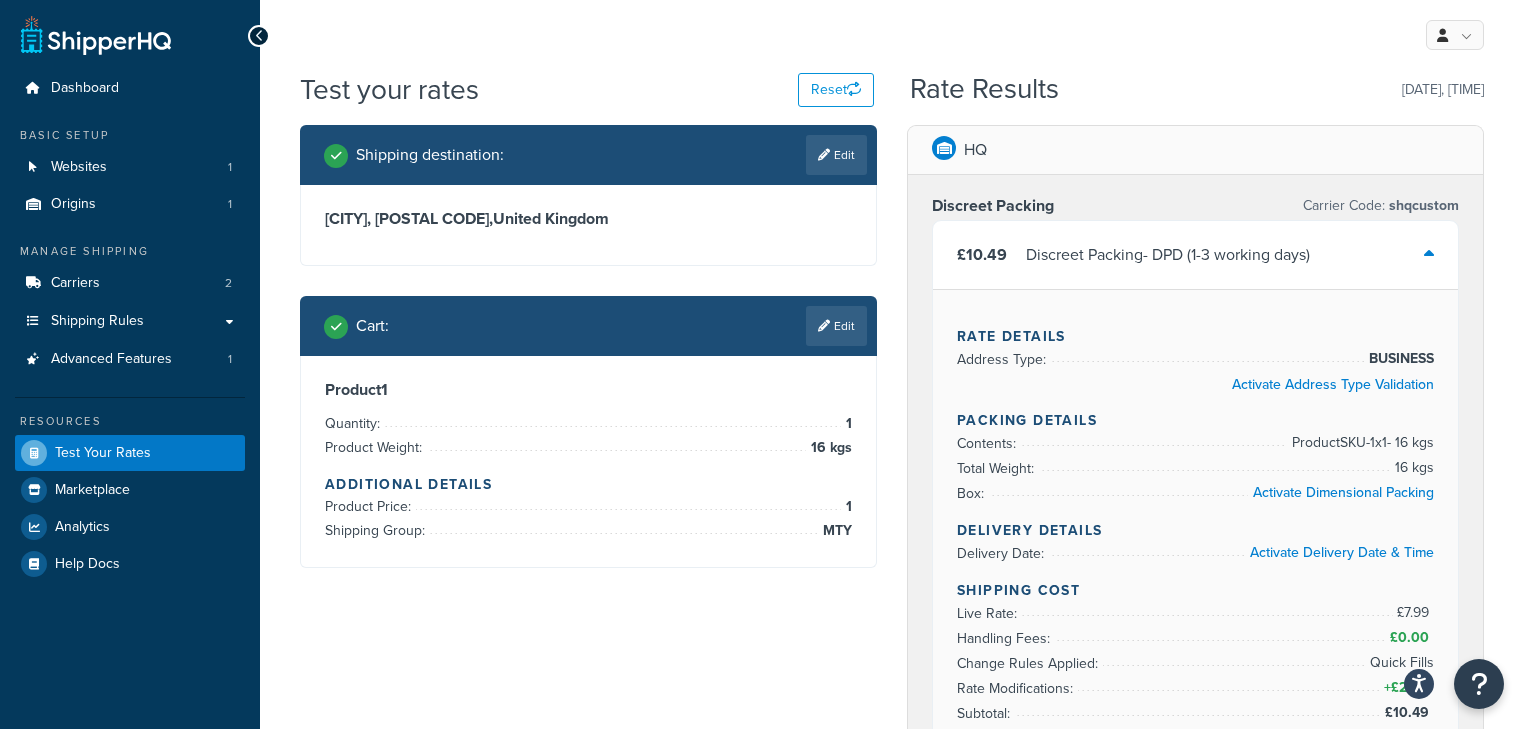scroll, scrollTop: 266, scrollLeft: 0, axis: vertical 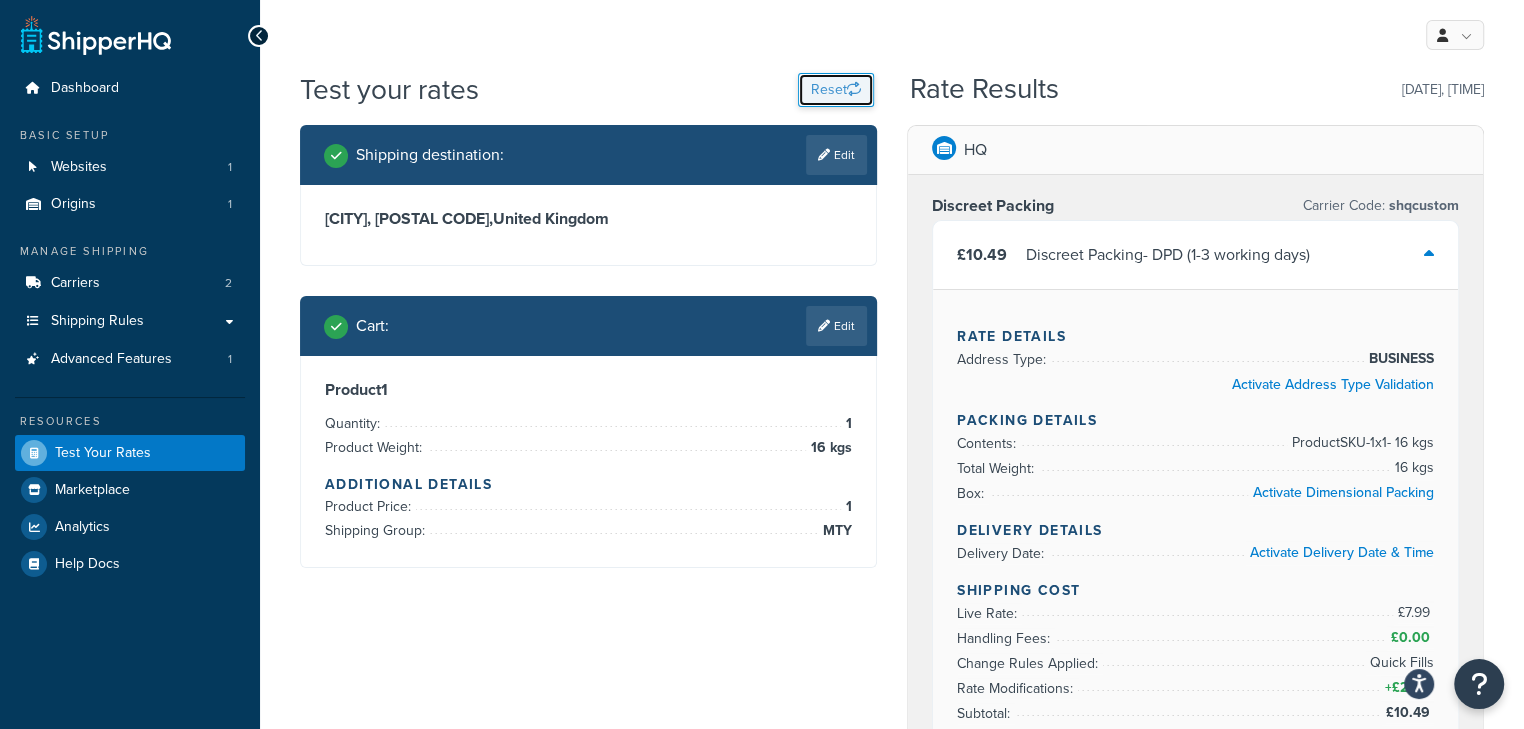 click on "Reset" at bounding box center [836, 90] 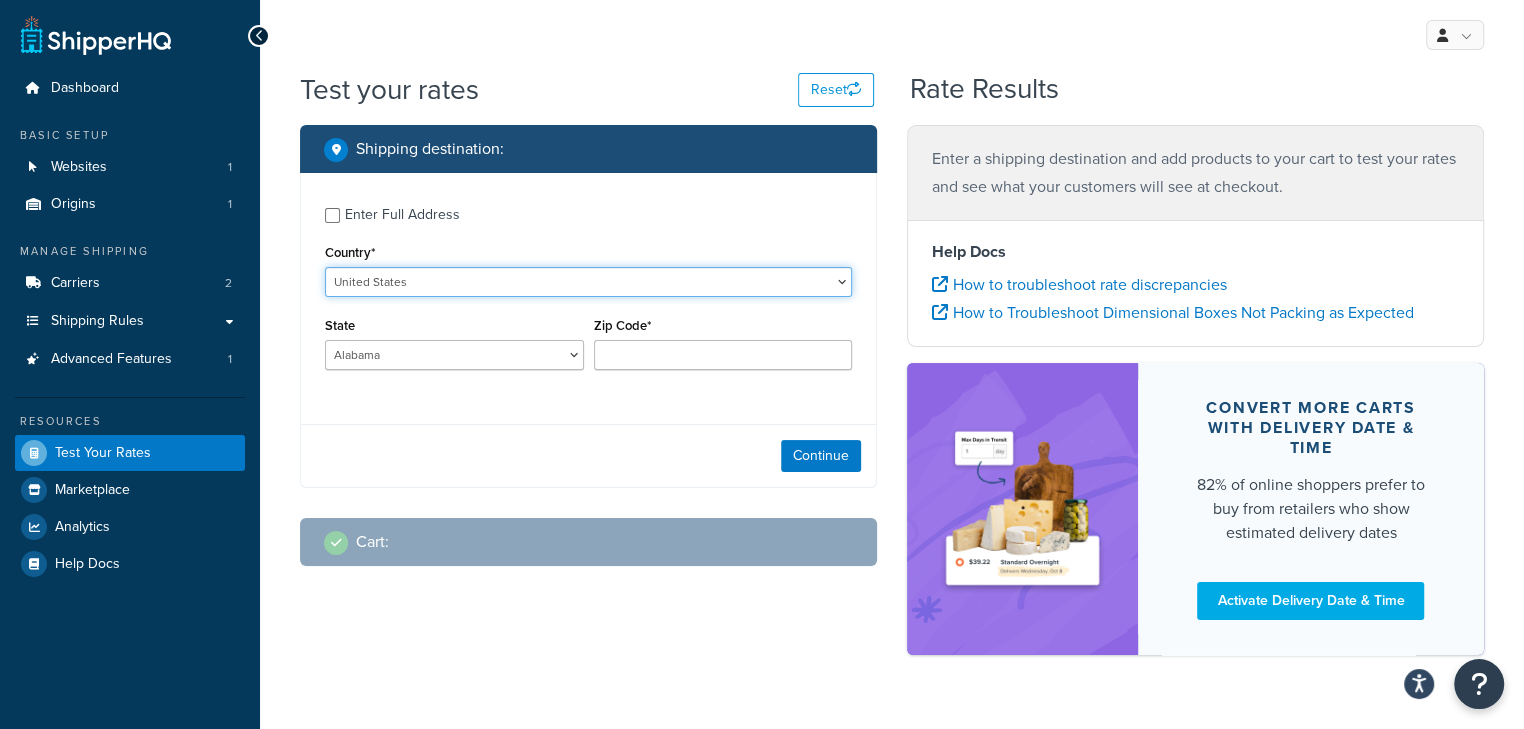 click on "United States  United Kingdom  Afghanistan  Åland Islands  Albania  Algeria  American Samoa  Andorra  Angola  Anguilla  Antarctica  Antigua and Barbuda  Argentina  Armenia  Aruba  Australia  Austria  Azerbaijan  Bahamas  Bahrain  Bangladesh  Barbados  Belarus  Belgium  Belize  Benin  Bermuda  Bhutan  Bolivia  Bonaire, Sint Eustatius and Saba  Bosnia and Herzegovina  Botswana  Bouvet Island  Brazil  British Indian Ocean Territory  Brunei Darussalam  Bulgaria  Burkina Faso  Burundi  Cambodia  Cameroon  Canada  Cape Verde  Cayman Islands  Central African Republic  Chad  Chile  China  Christmas Island  Cocos (Keeling) Islands  Colombia  Comoros  Congo  Congo, The Democratic Republic of the  Cook Islands  Costa Rica  Côte d'Ivoire  Croatia  Cuba  Curacao  Cyprus  Czech Republic  Denmark  Djibouti  Dominica  Dominican Republic  Ecuador  Egypt  El Salvador  Equatorial Guinea  Eritrea  Estonia  Ethiopia  Falkland Islands (Malvinas)  Faroe Islands  Fiji  Finland  France  French Guiana  French Polynesia  Gabon  Guam" at bounding box center (588, 282) 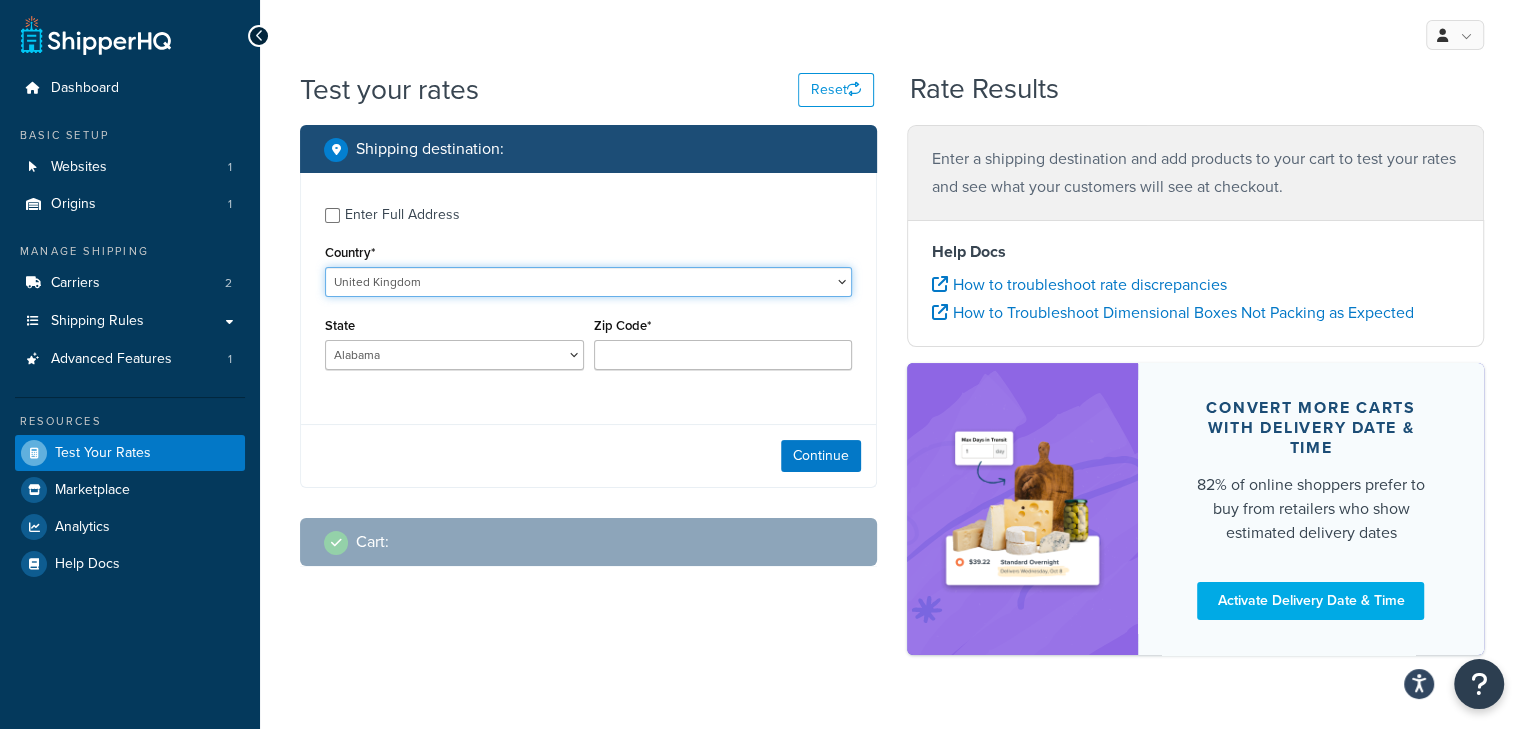click on "United States  United Kingdom  Afghanistan  Åland Islands  Albania  Algeria  American Samoa  Andorra  Angola  Anguilla  Antarctica  Antigua and Barbuda  Argentina  Armenia  Aruba  Australia  Austria  Azerbaijan  Bahamas  Bahrain  Bangladesh  Barbados  Belarus  Belgium  Belize  Benin  Bermuda  Bhutan  Bolivia  Bonaire, Sint Eustatius and Saba  Bosnia and Herzegovina  Botswana  Bouvet Island  Brazil  British Indian Ocean Territory  Brunei Darussalam  Bulgaria  Burkina Faso  Burundi  Cambodia  Cameroon  Canada  Cape Verde  Cayman Islands  Central African Republic  Chad  Chile  China  Christmas Island  Cocos (Keeling) Islands  Colombia  Comoros  Congo  Congo, The Democratic Republic of the  Cook Islands  Costa Rica  Côte d'Ivoire  Croatia  Cuba  Curacao  Cyprus  Czech Republic  Denmark  Djibouti  Dominica  Dominican Republic  Ecuador  Egypt  El Salvador  Equatorial Guinea  Eritrea  Estonia  Ethiopia  Falkland Islands (Malvinas)  Faroe Islands  Fiji  Finland  France  French Guiana  French Polynesia  Gabon  Guam" at bounding box center [588, 282] 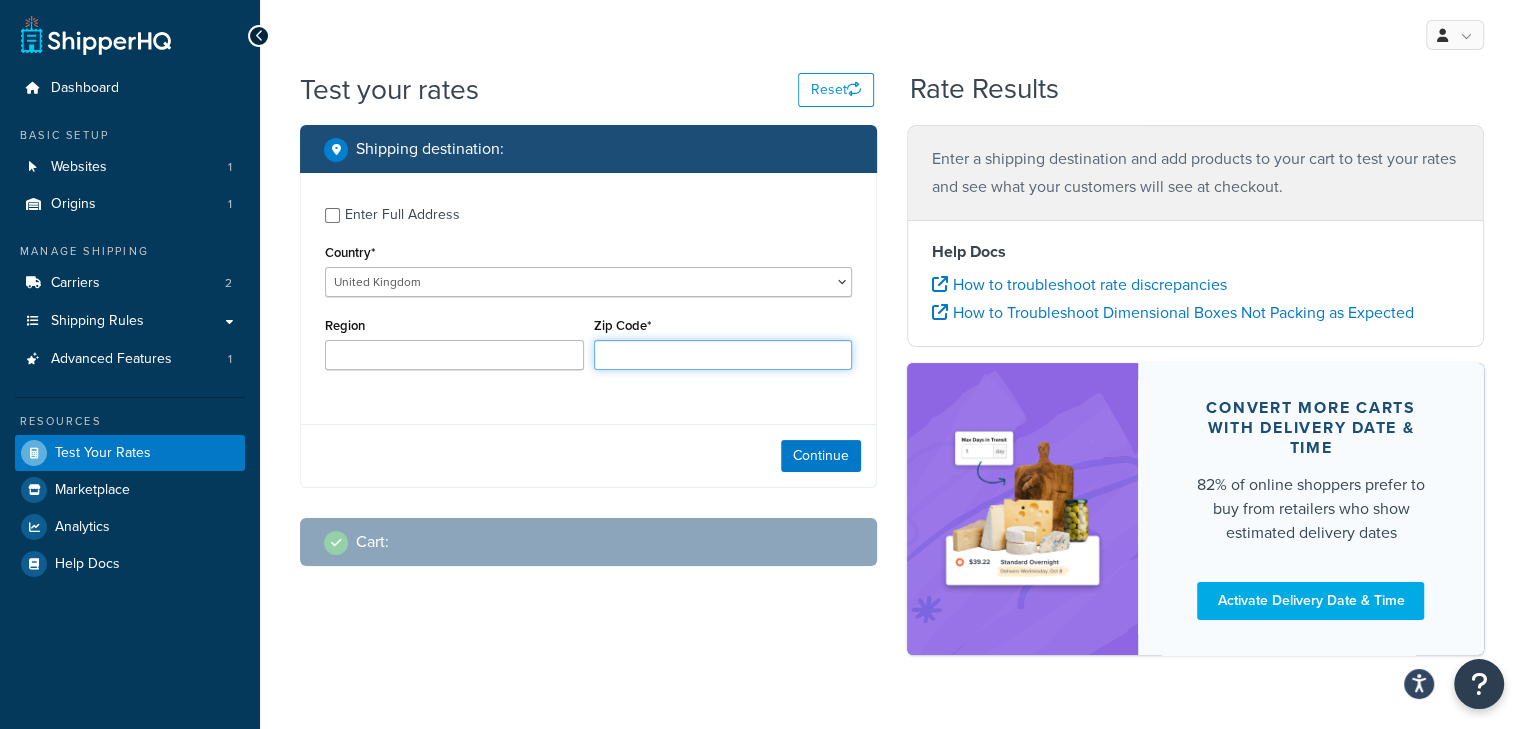 click on "Zip Code*" at bounding box center [723, 355] 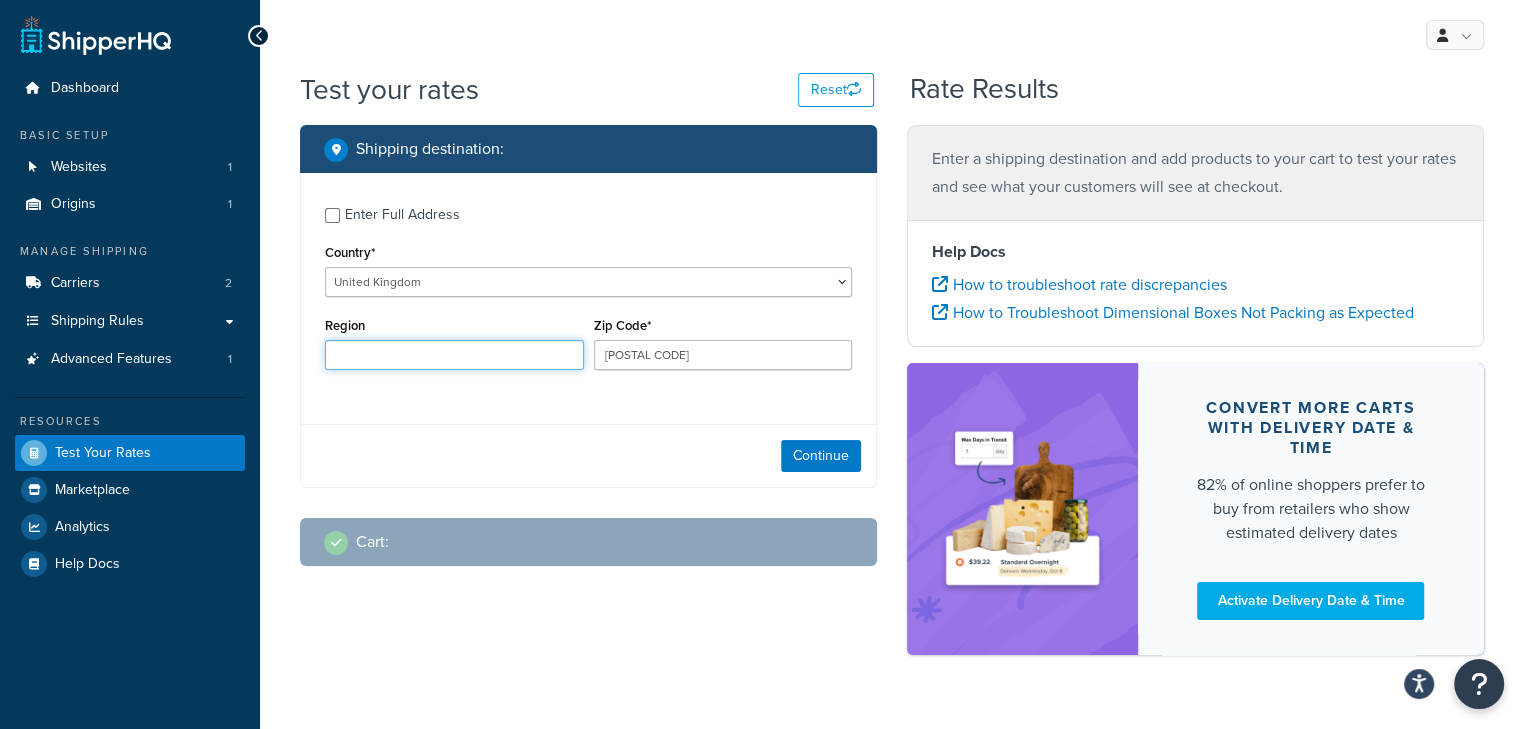 type on "Surrey" 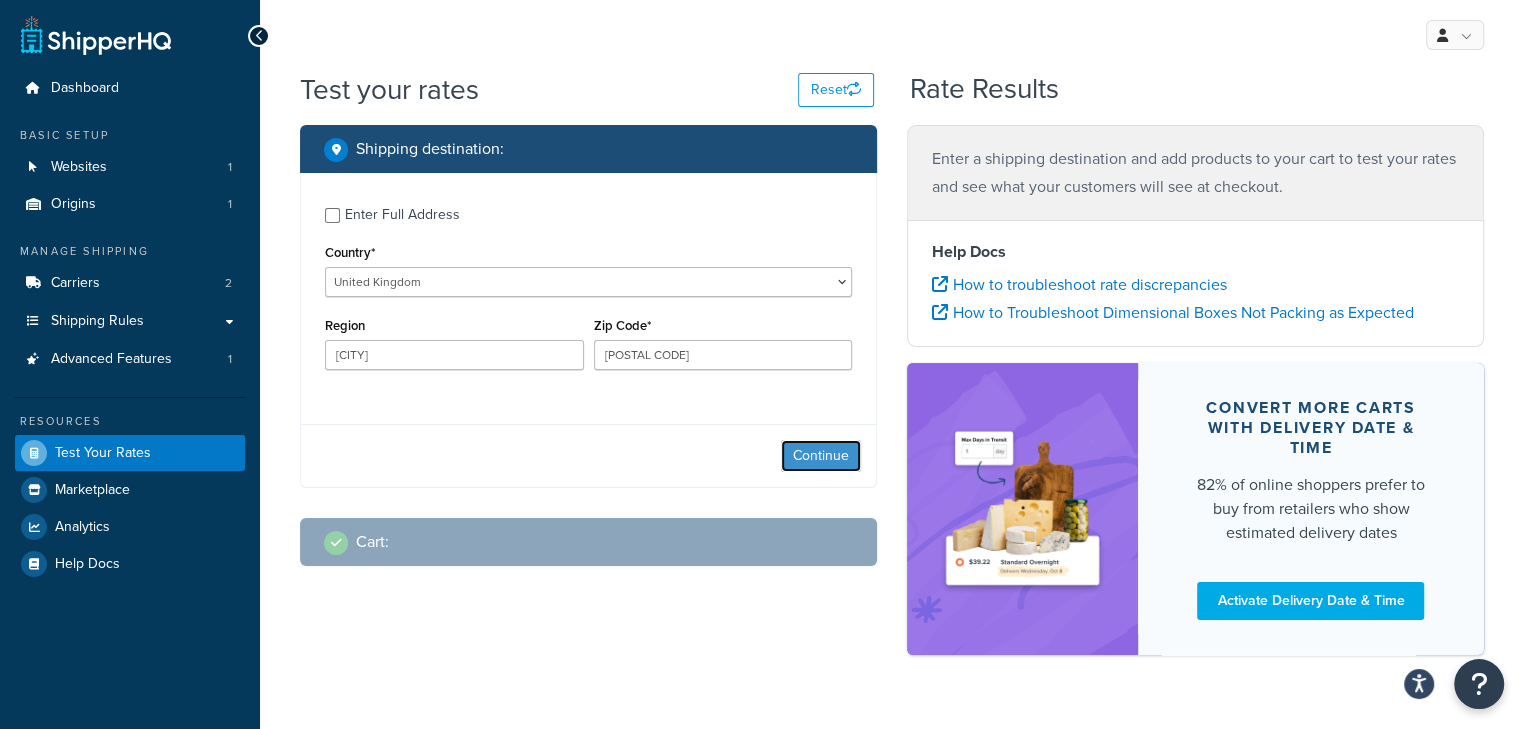 click on "Continue" at bounding box center [821, 456] 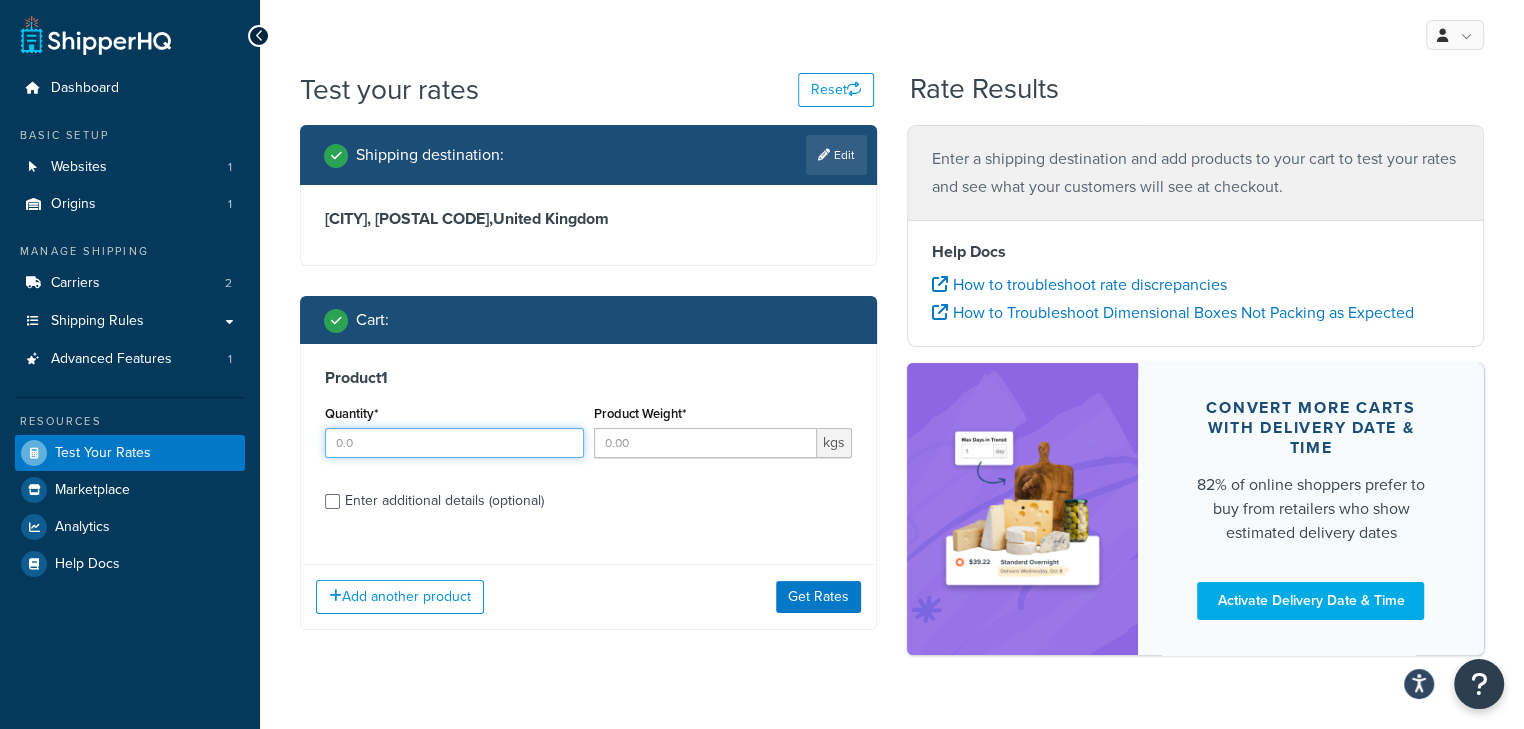 click on "Quantity*" at bounding box center [454, 443] 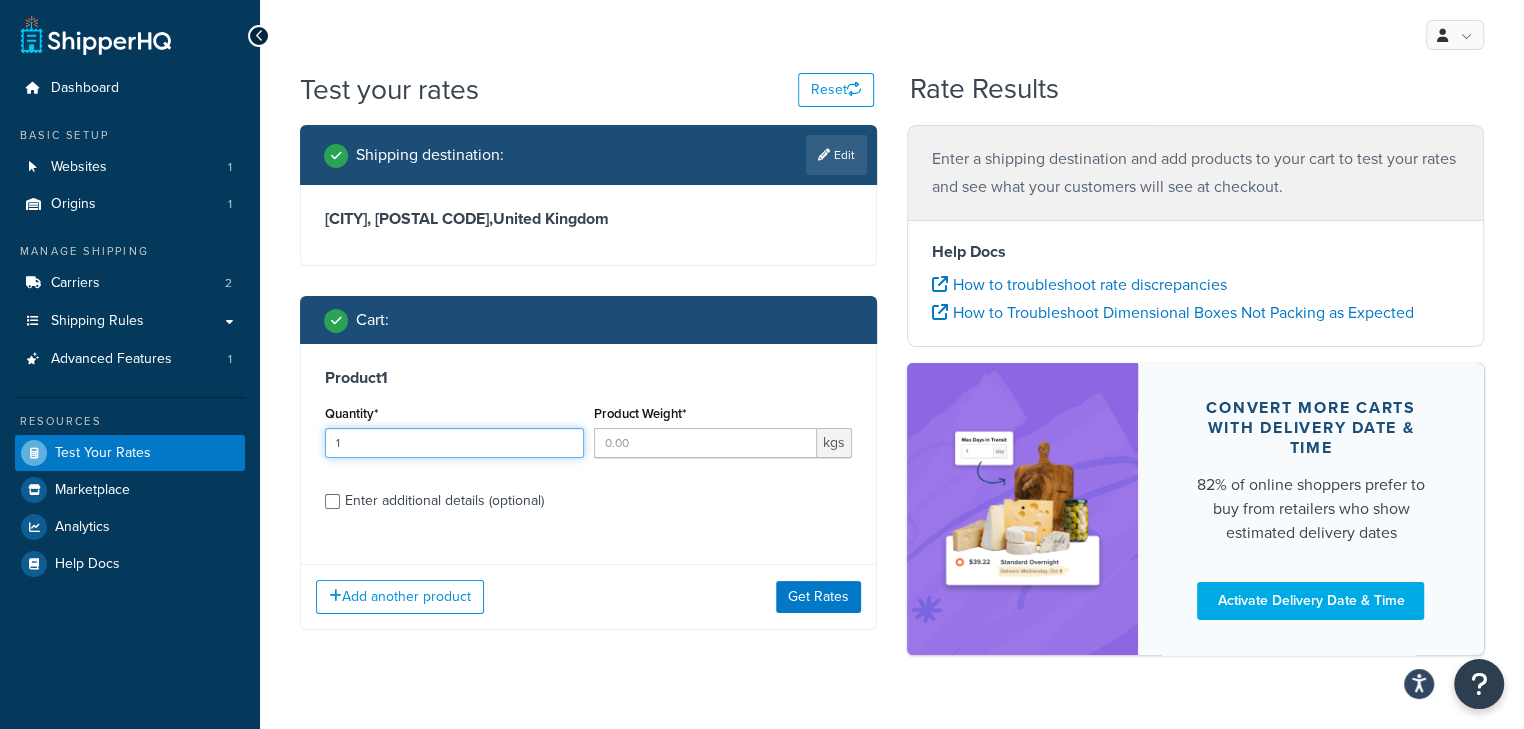 type on "1" 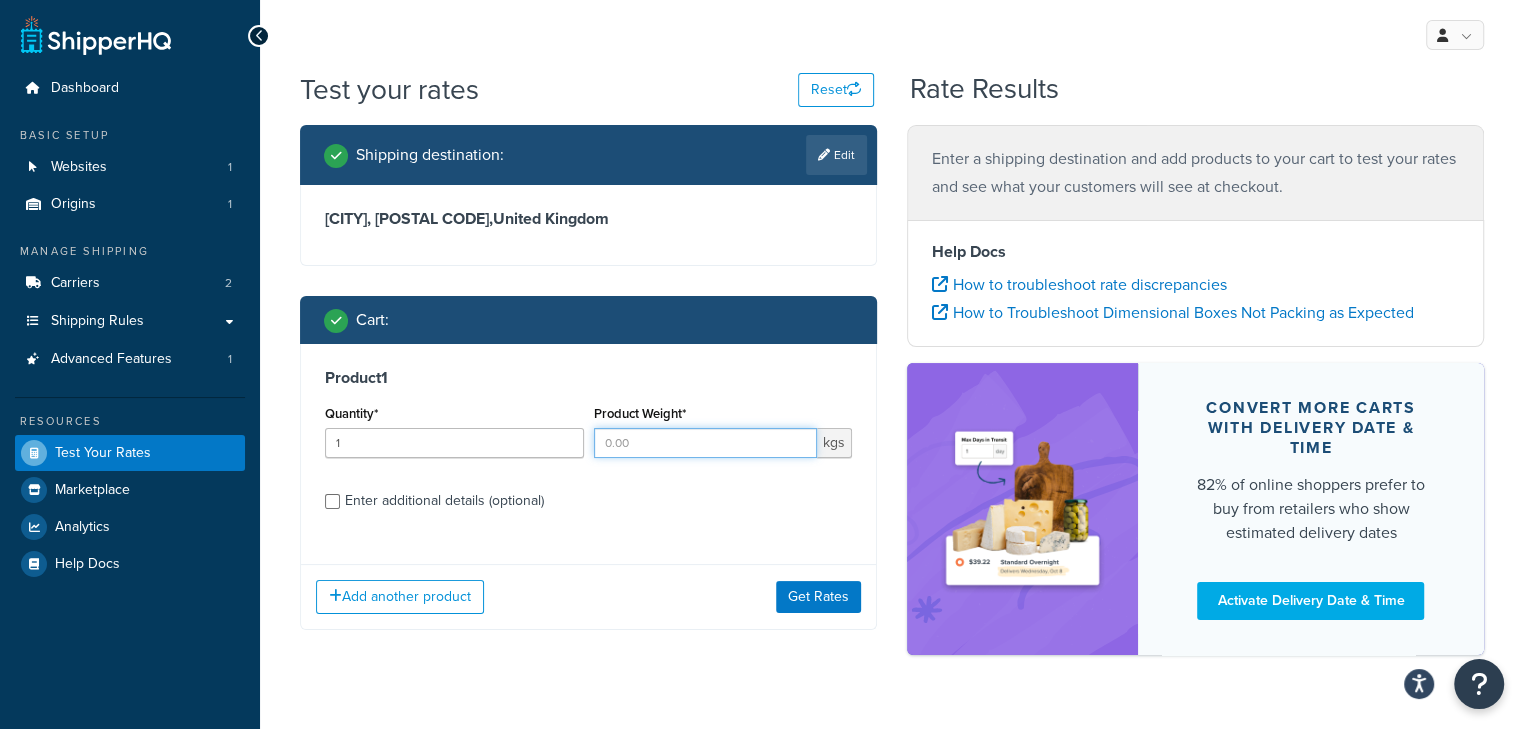 click on "Product Weight*" at bounding box center [706, 443] 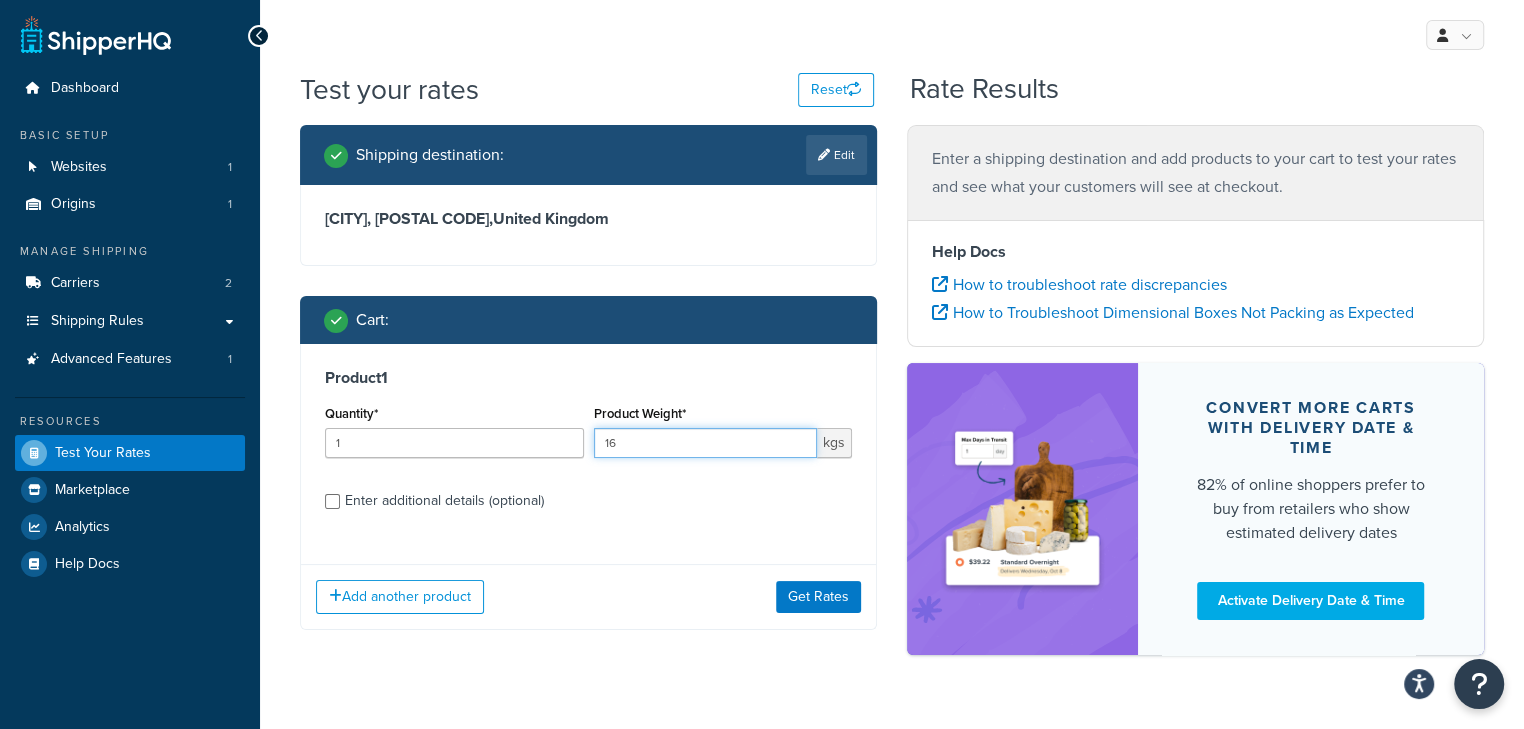 type on "16" 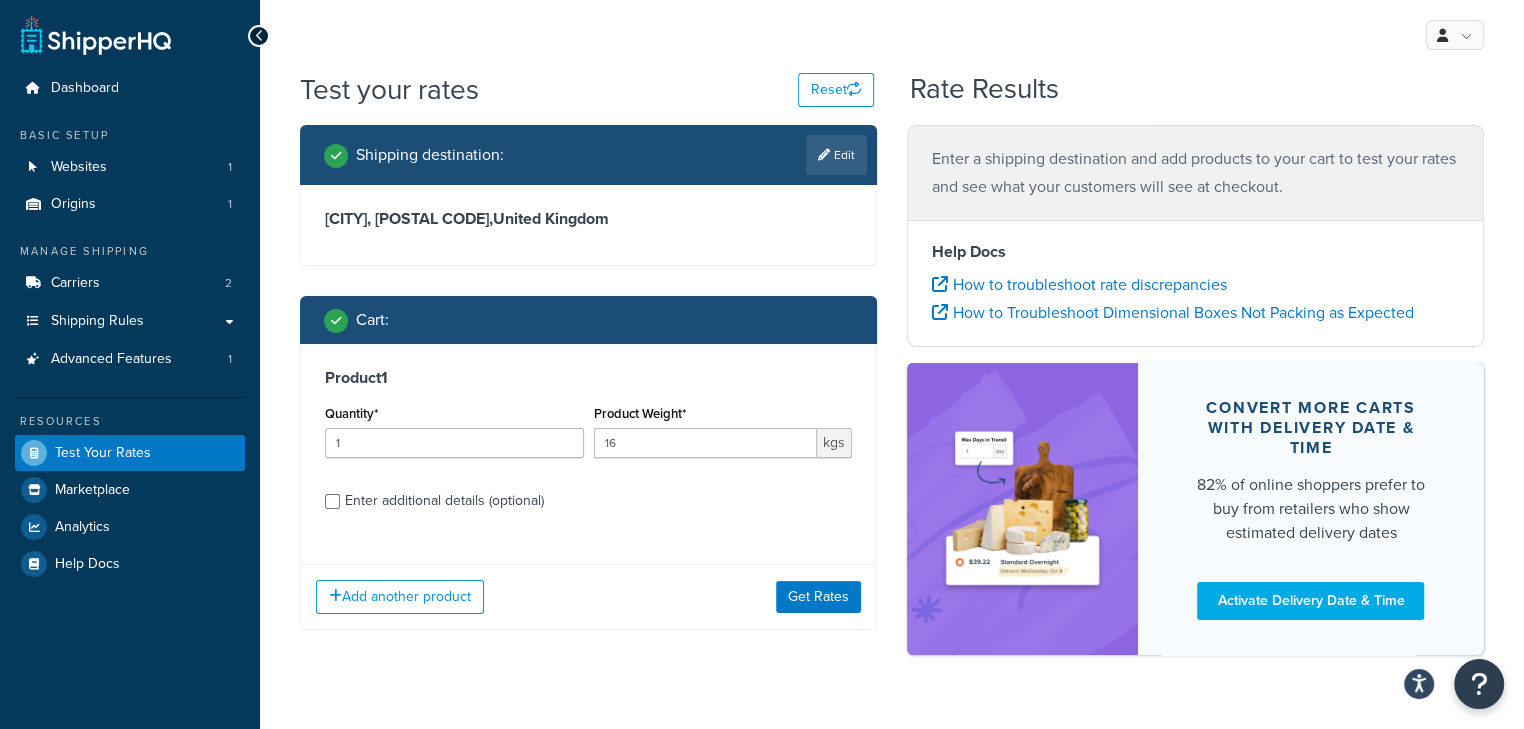 click on "Enter additional details (optional)" at bounding box center (444, 501) 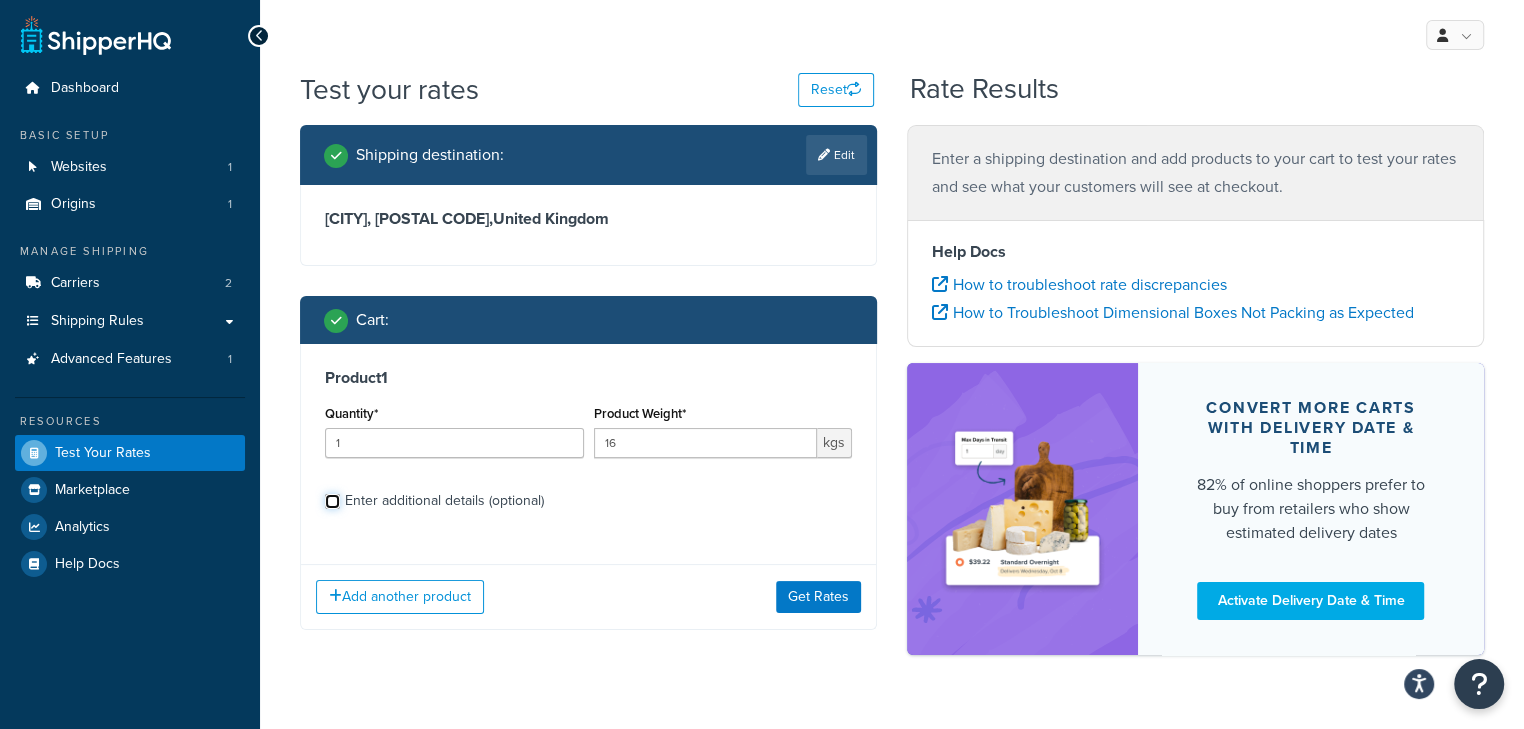 click on "Enter additional details (optional)" at bounding box center [332, 501] 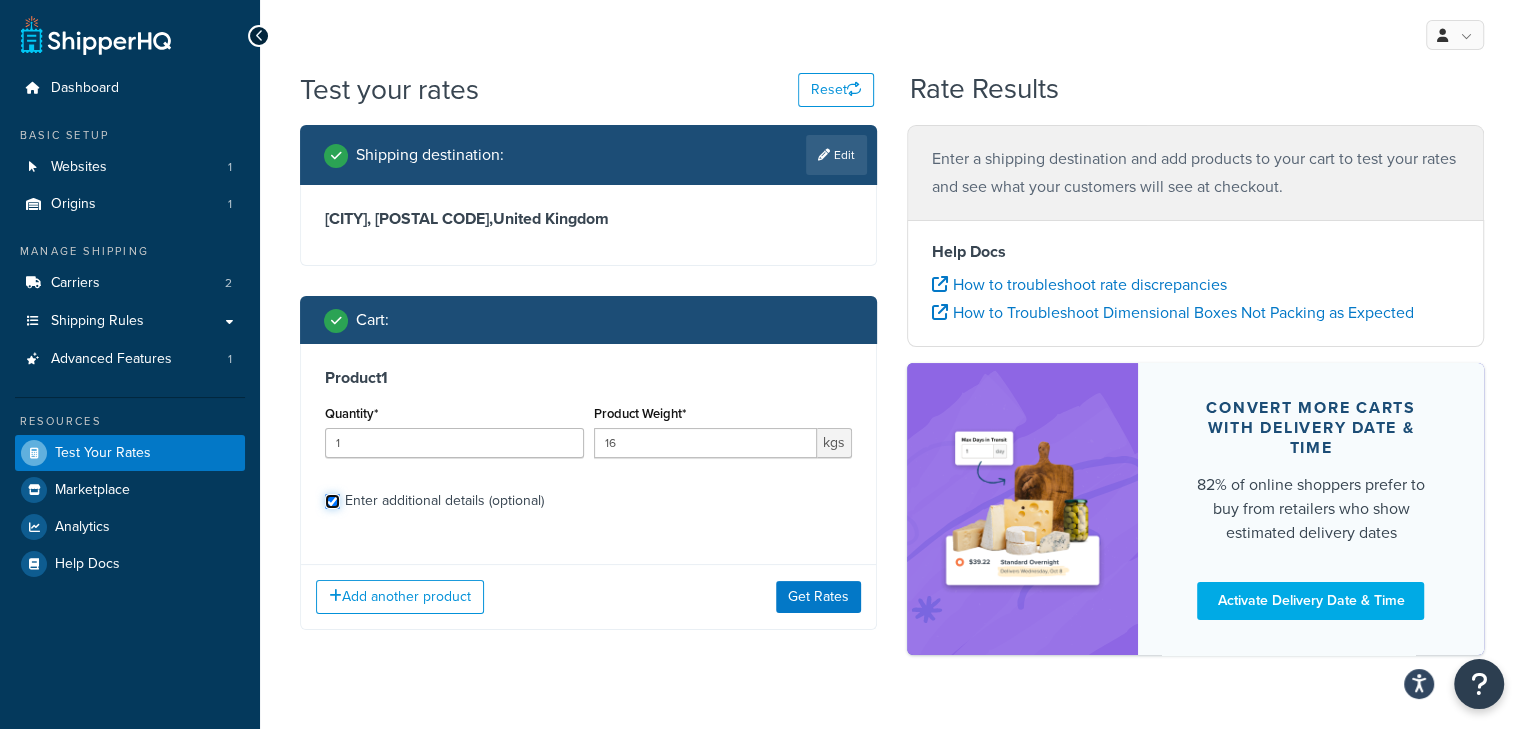 checkbox on "true" 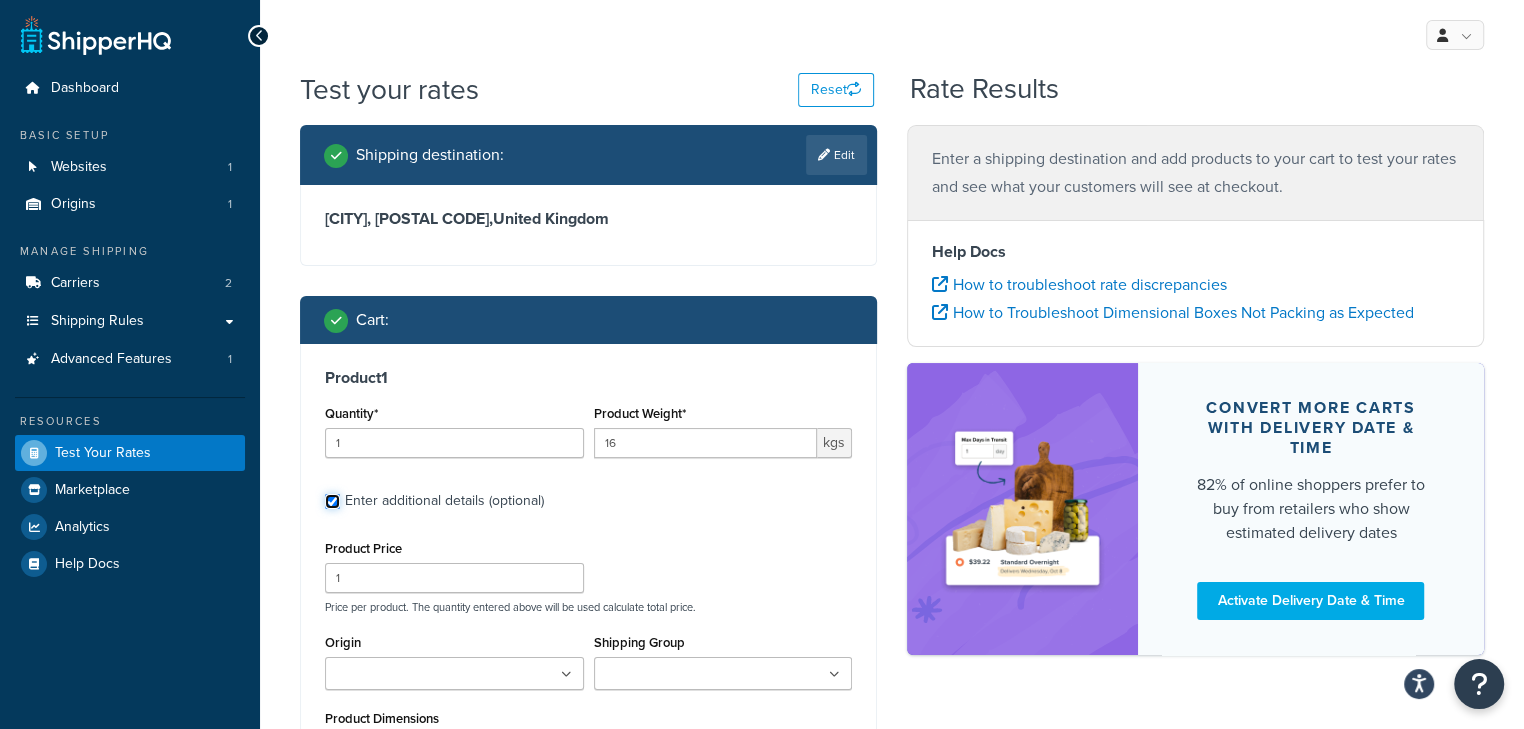 scroll, scrollTop: 400, scrollLeft: 0, axis: vertical 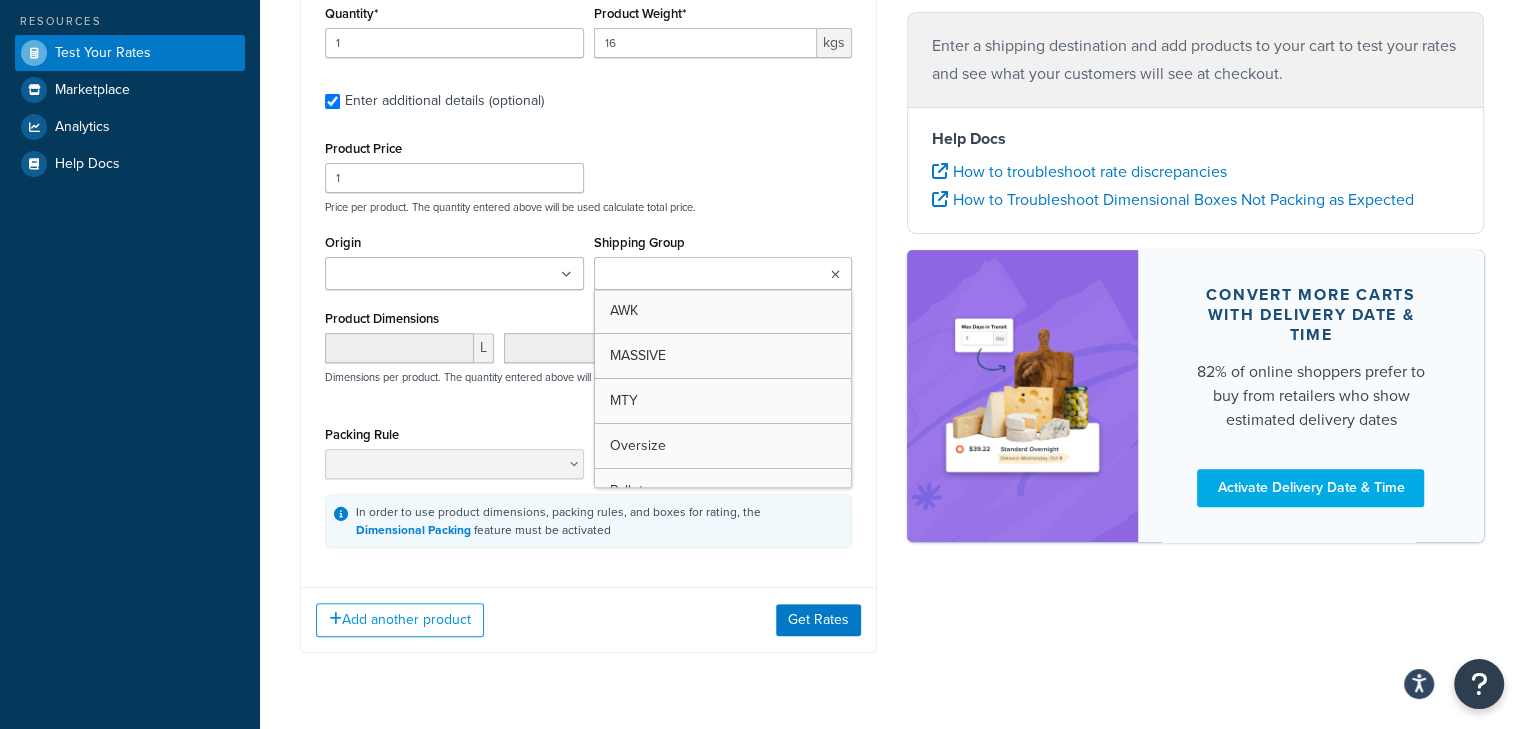 click on "Shipping Group" at bounding box center [688, 275] 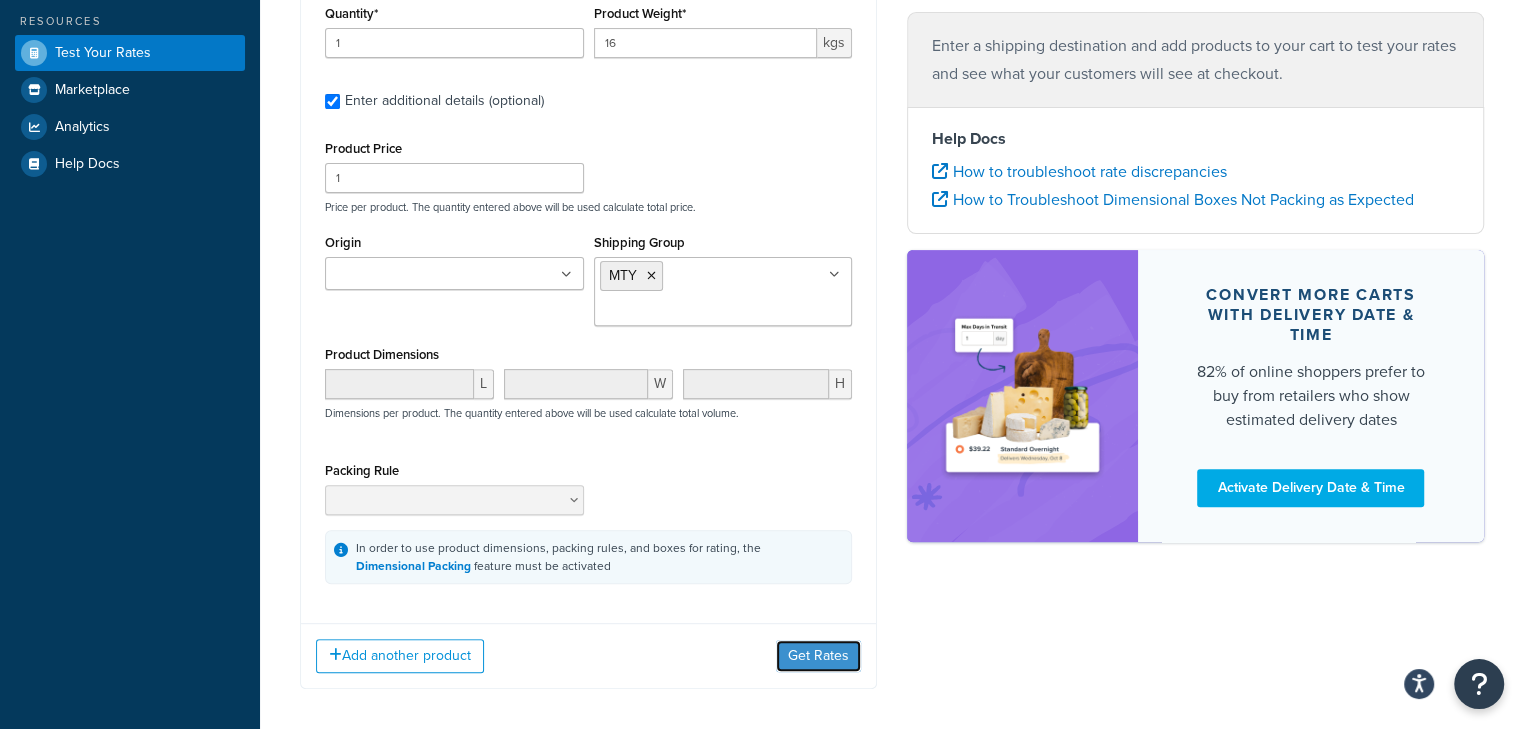 click on "Get Rates" at bounding box center (818, 656) 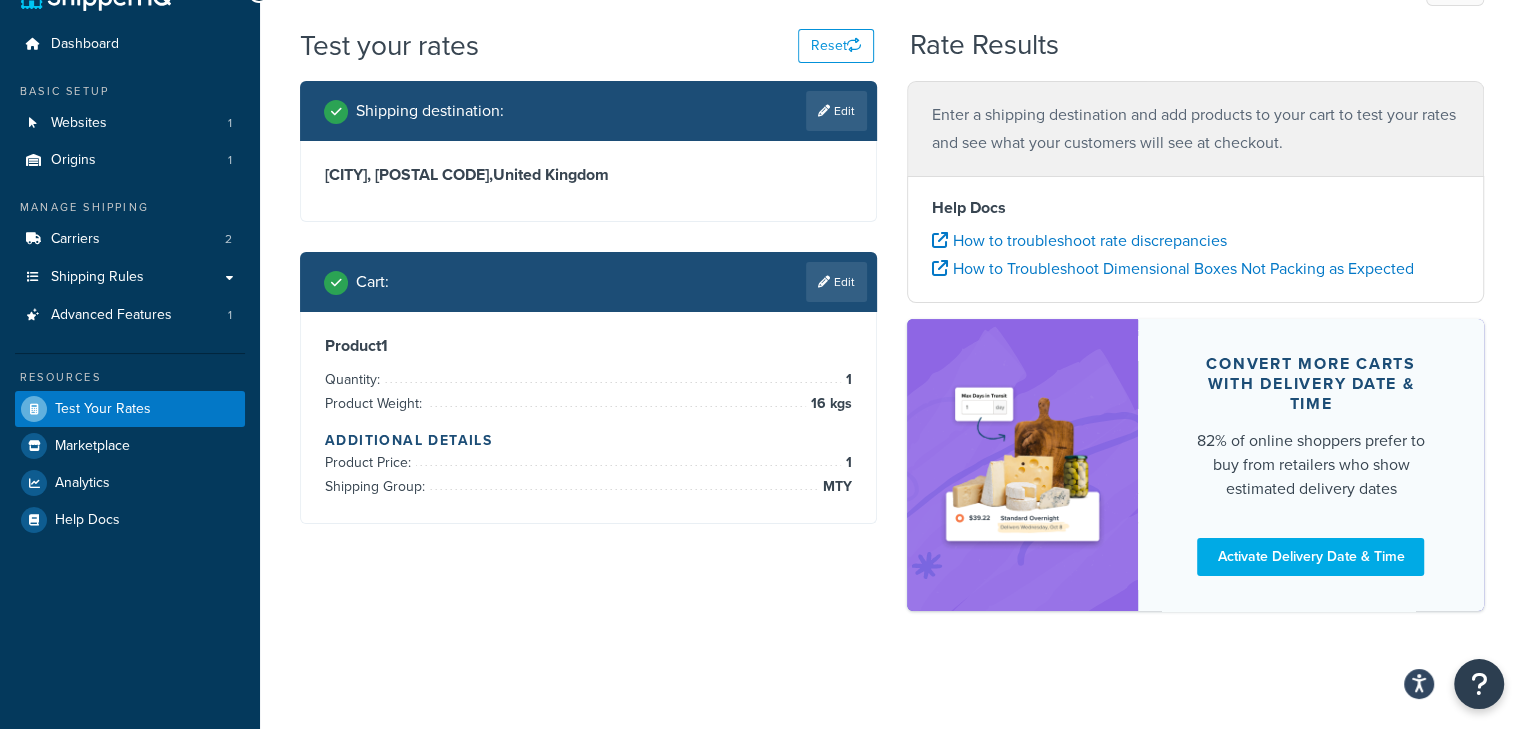 scroll, scrollTop: 0, scrollLeft: 0, axis: both 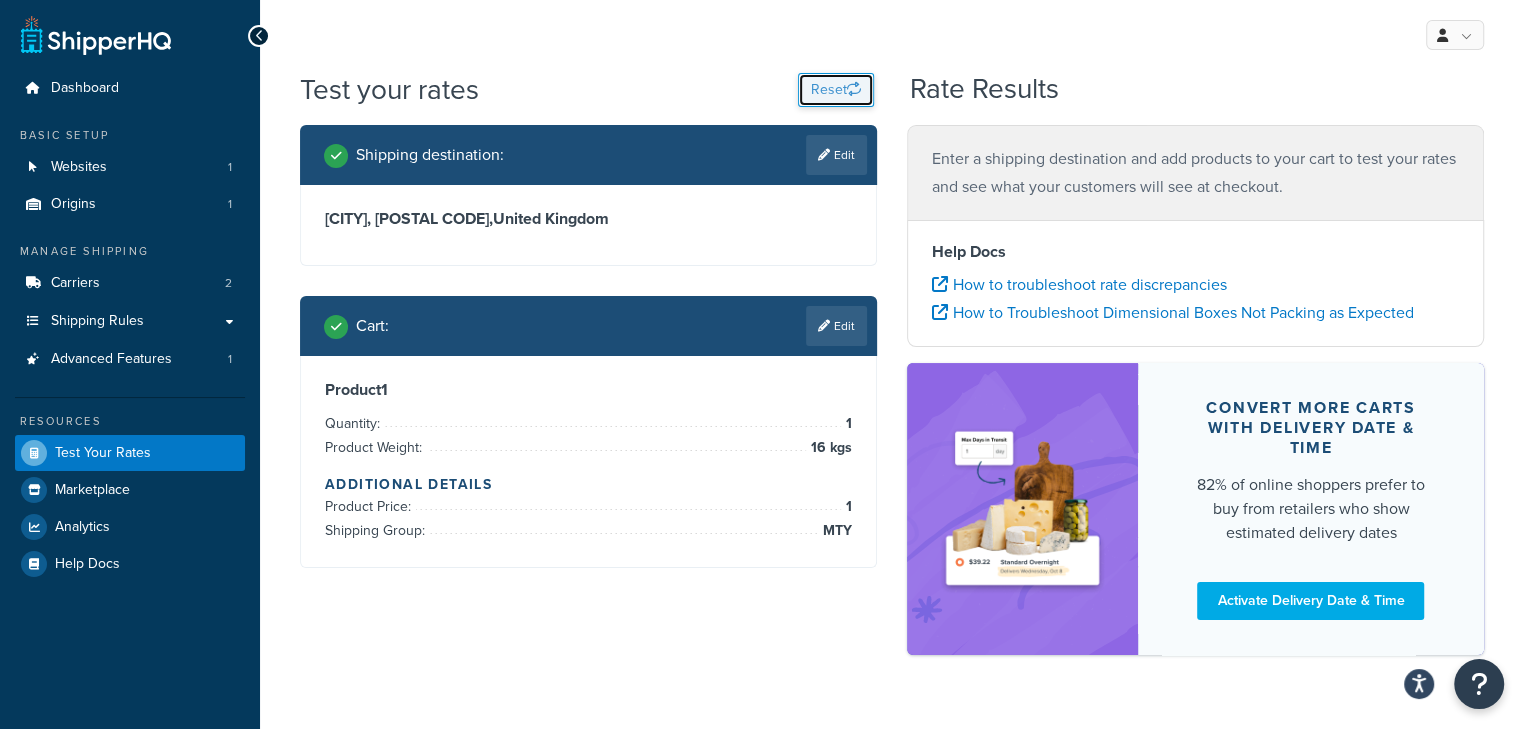 click on "Reset" at bounding box center [836, 90] 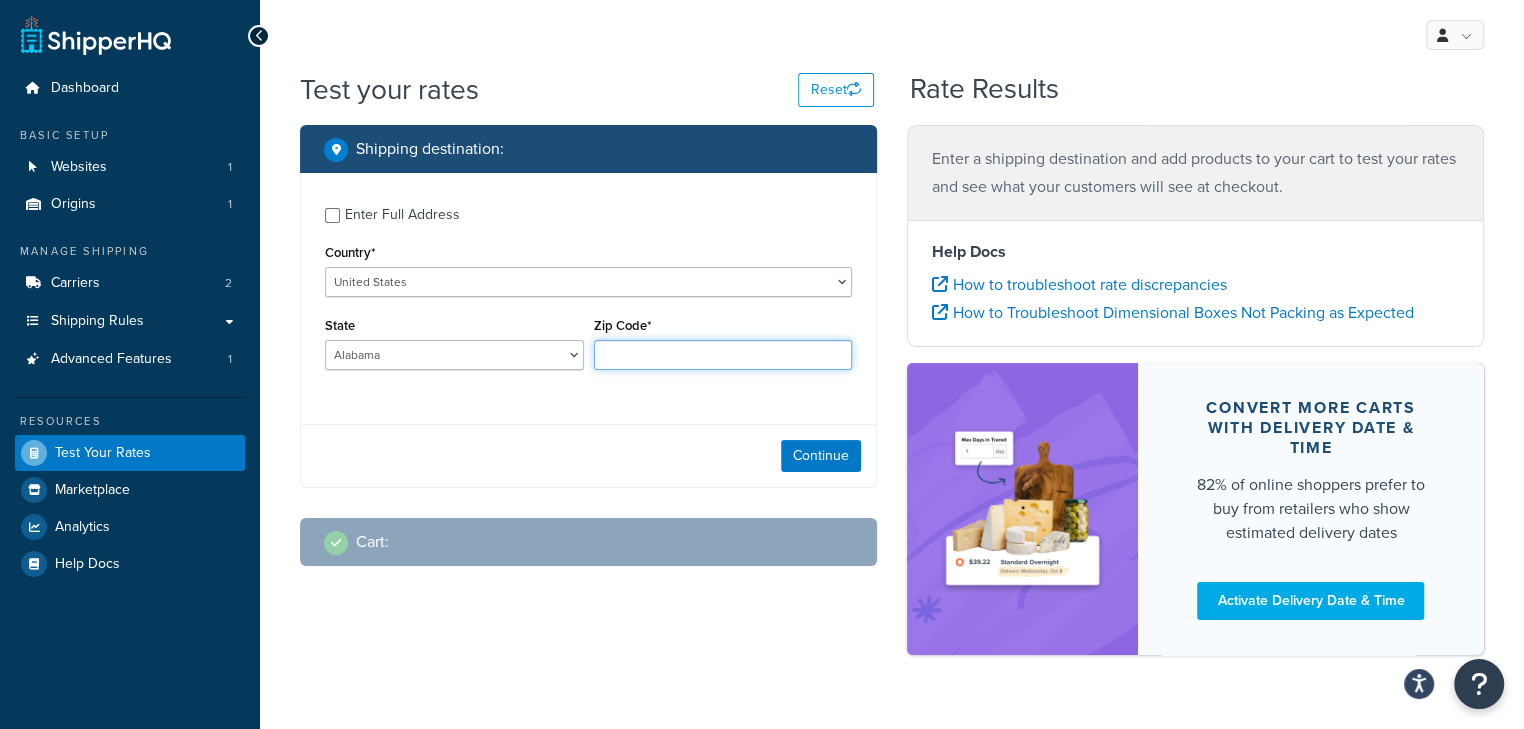 click on "Zip Code*" at bounding box center (723, 355) 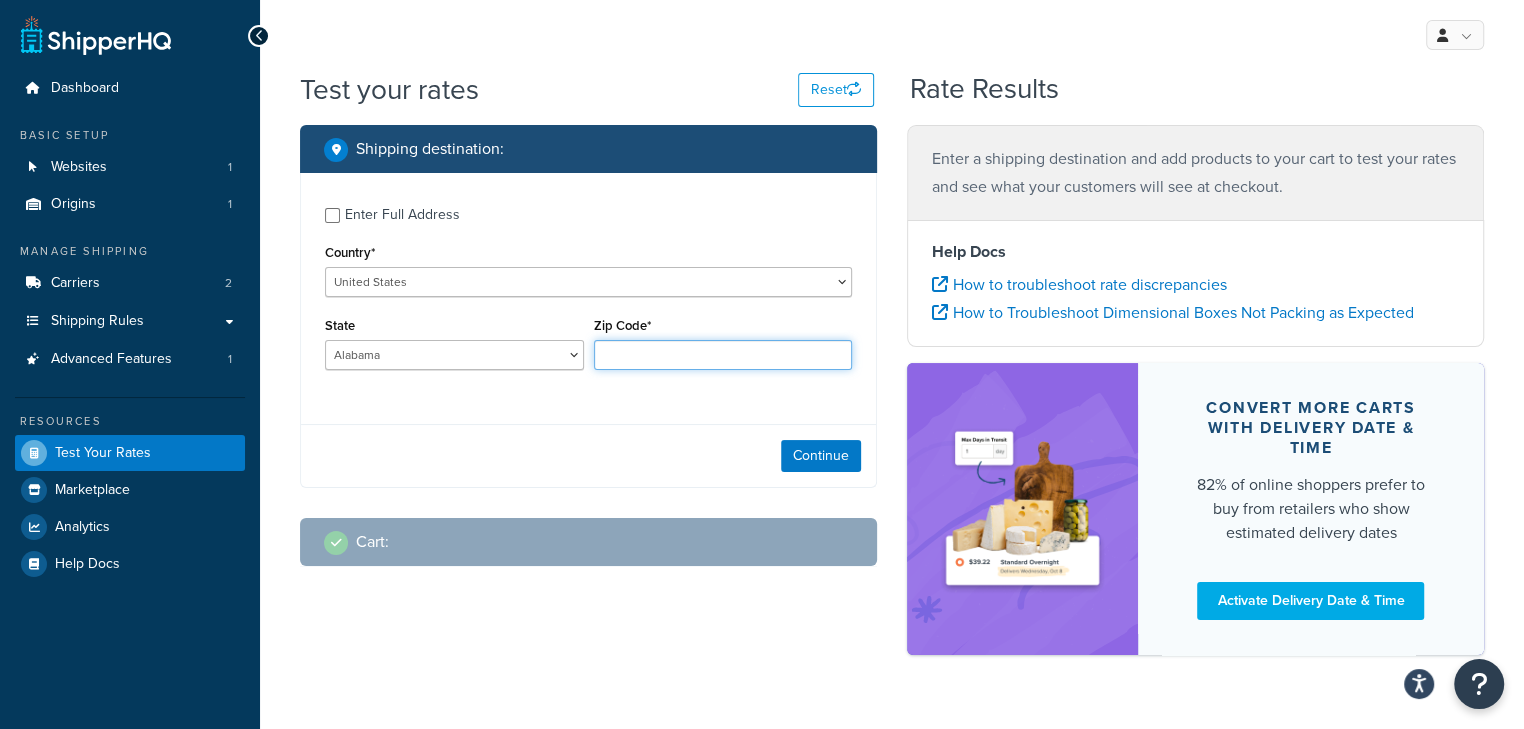 type on "CR04XD" 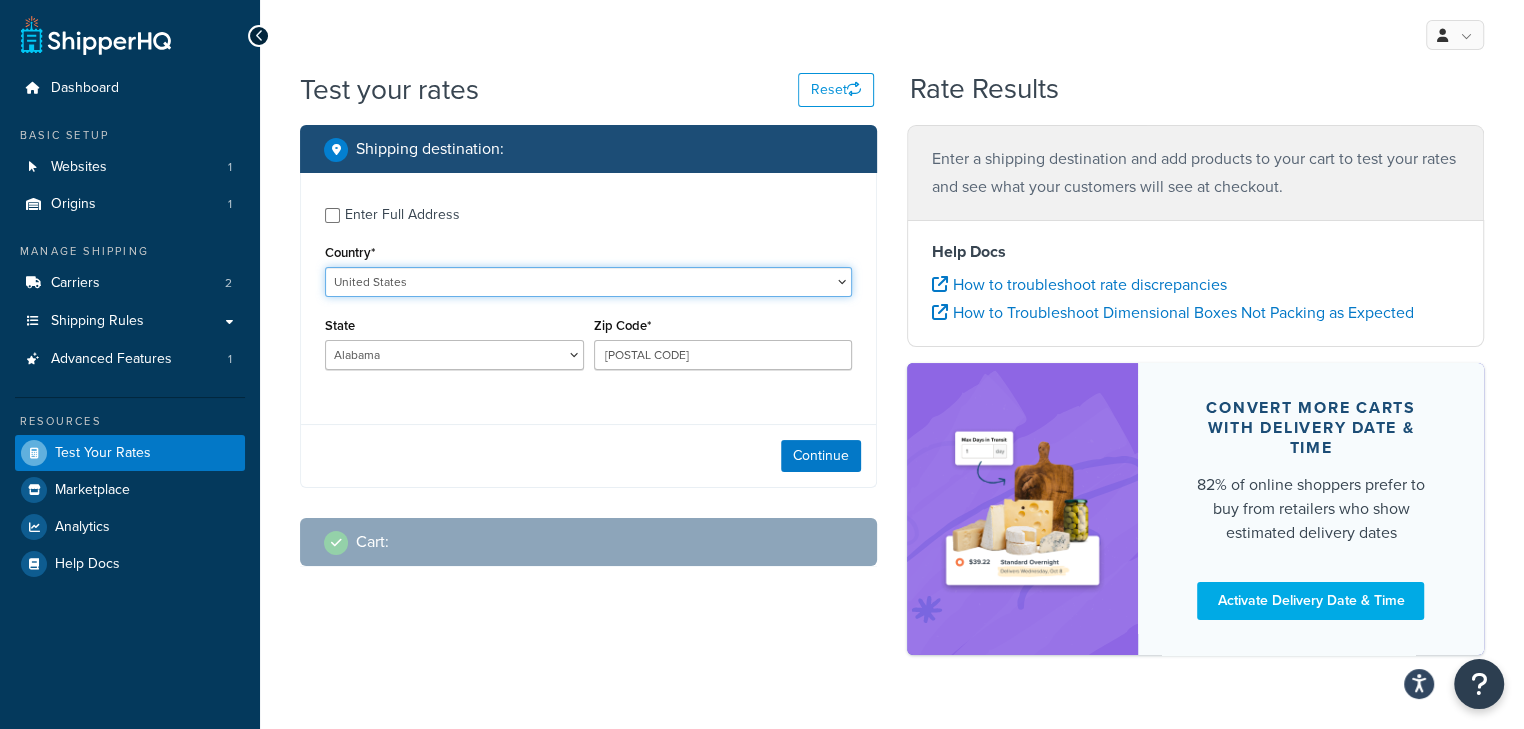 select on "GB" 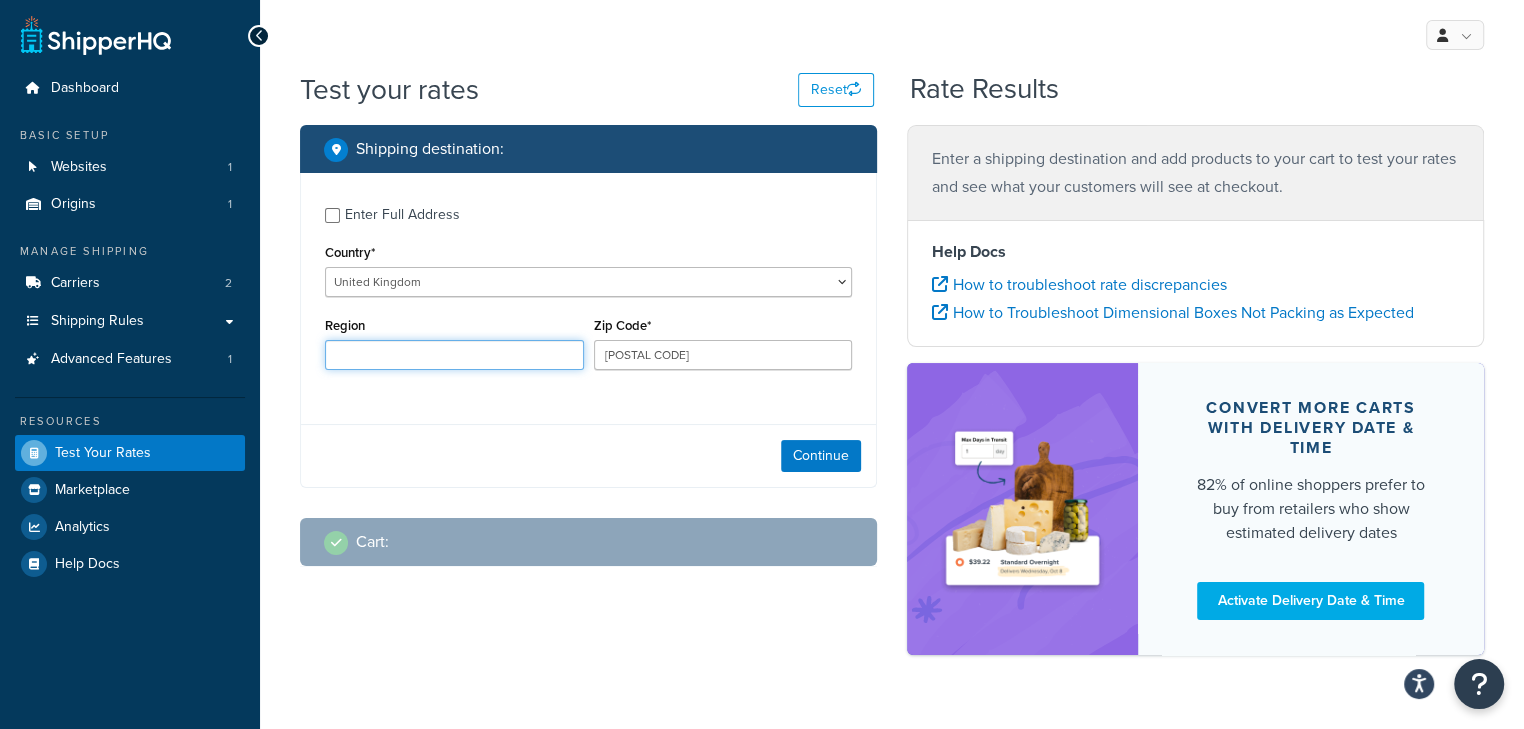 type on "Surrey" 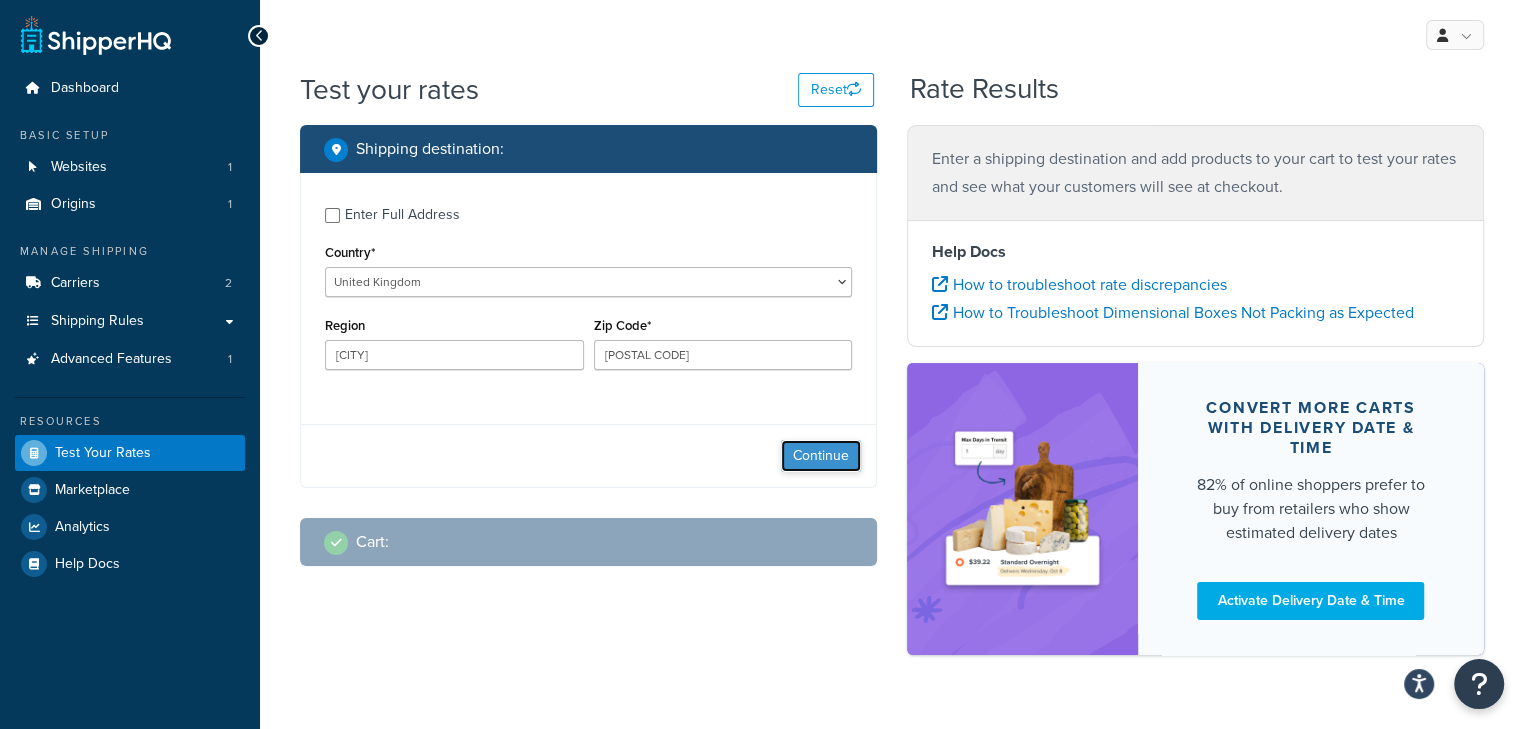 click on "Continue" at bounding box center (821, 456) 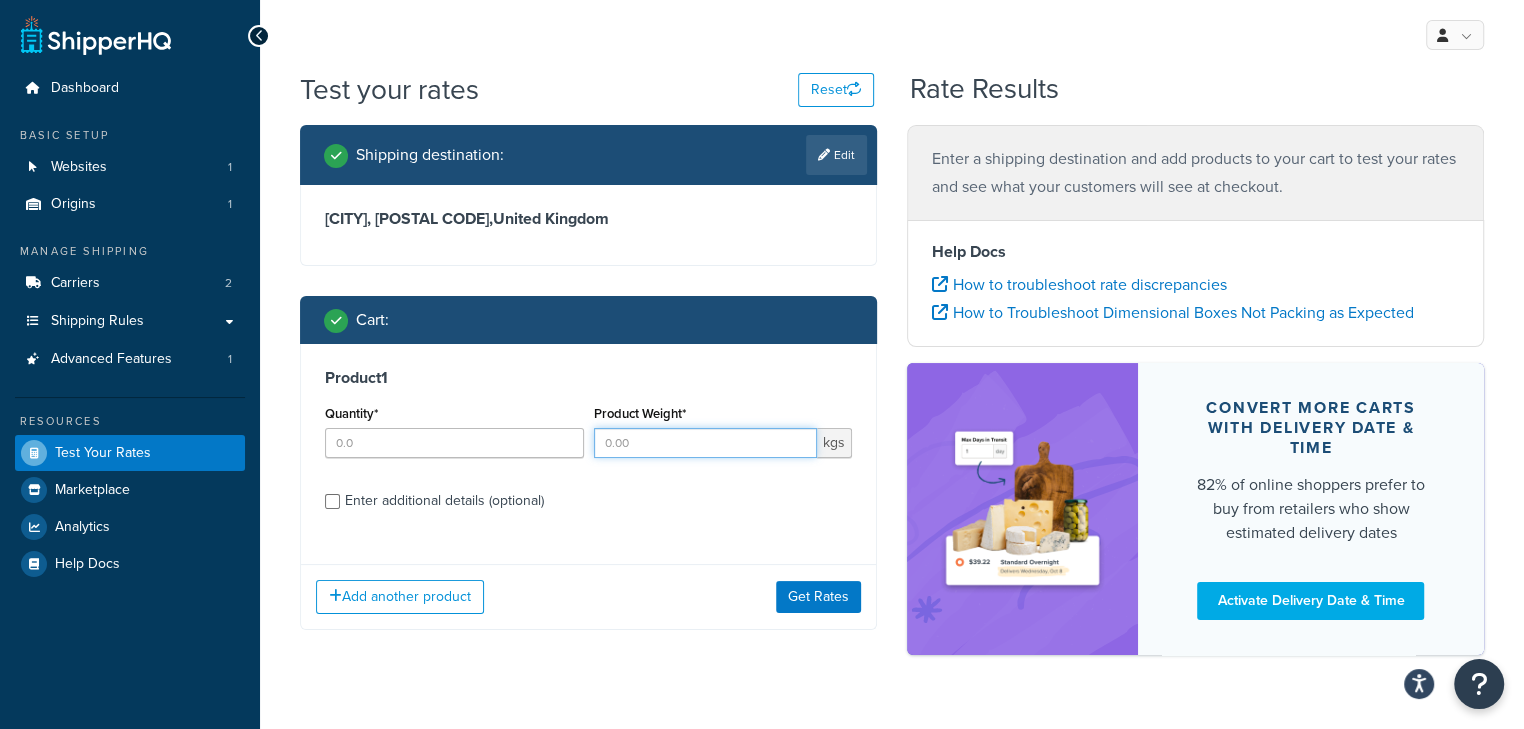 click on "Product Weight*" at bounding box center (706, 443) 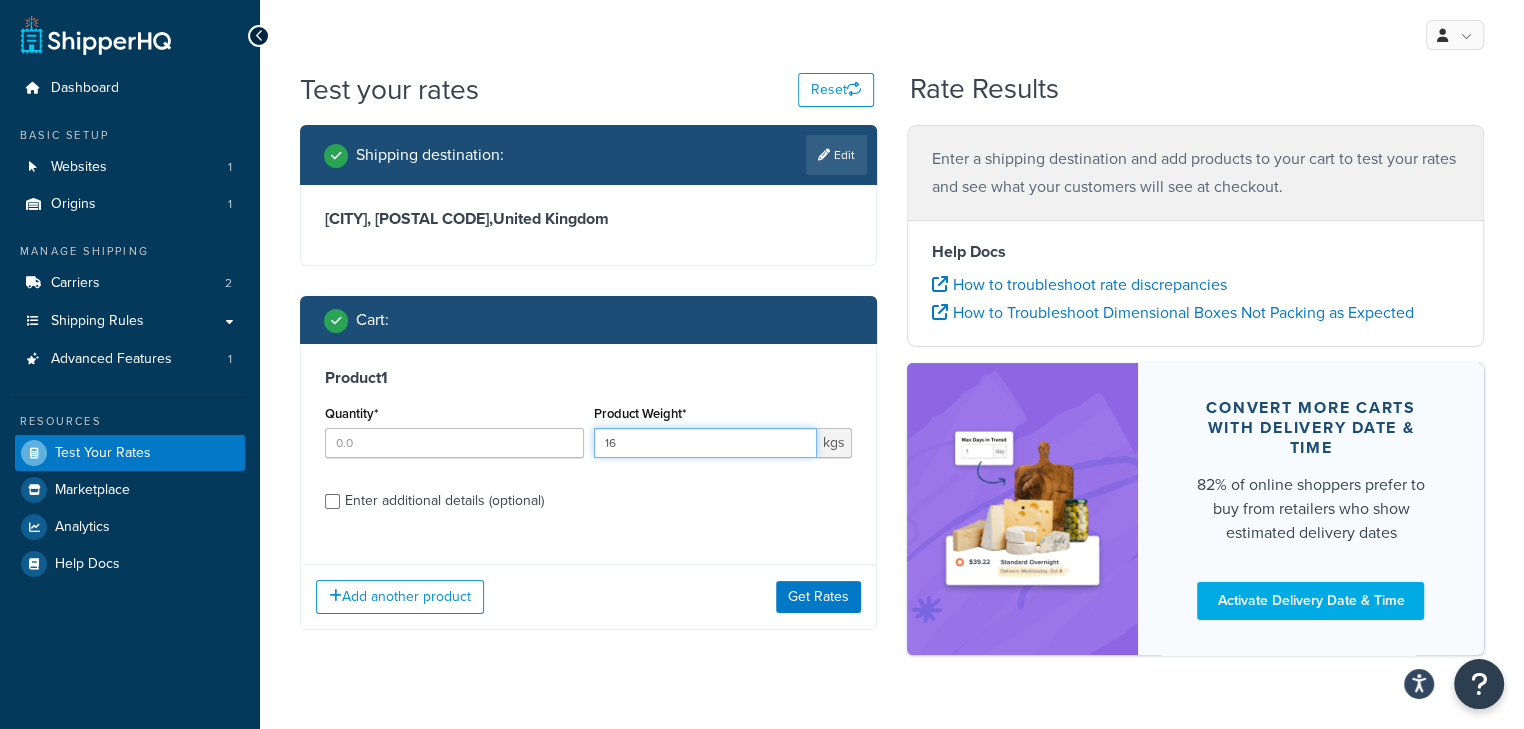 type on "16" 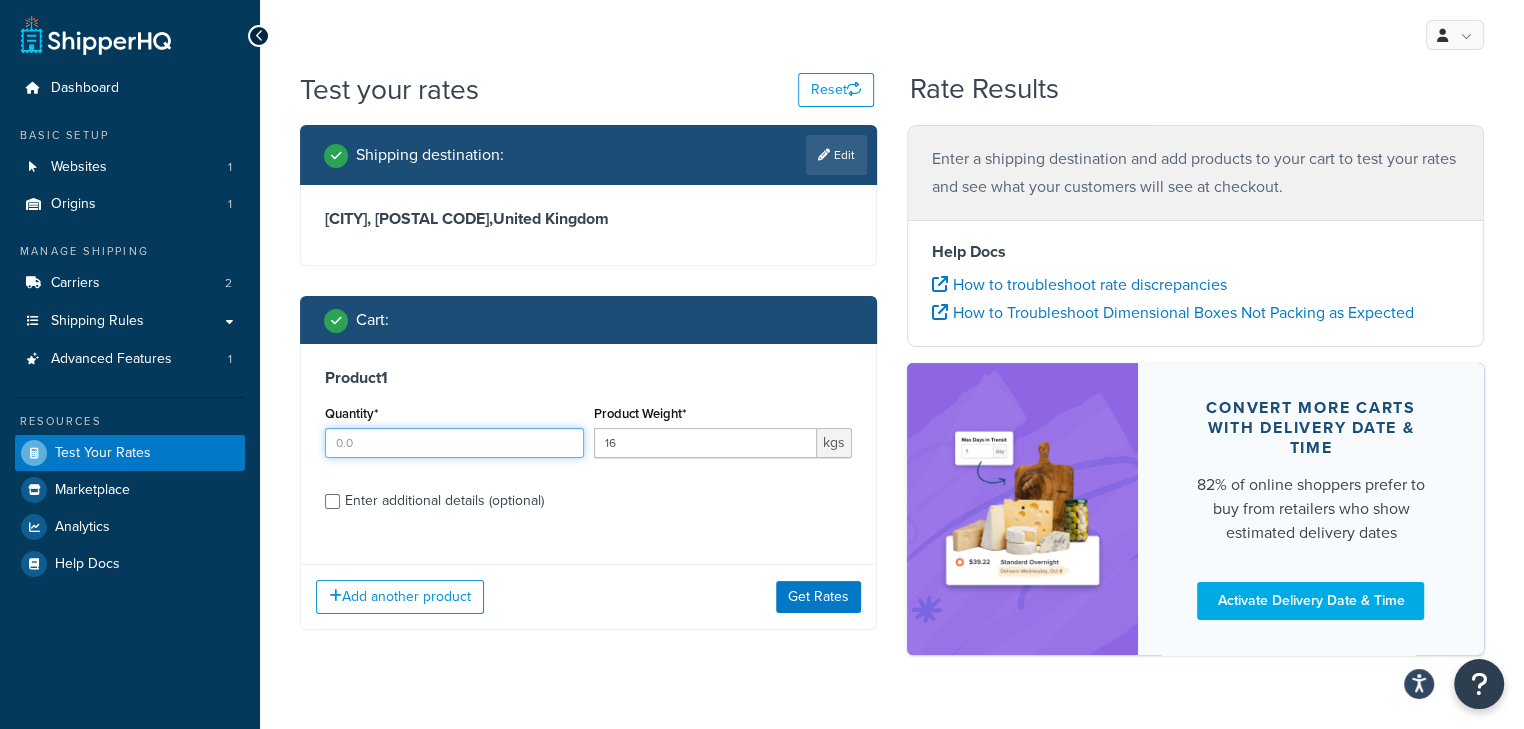 click on "Quantity*" at bounding box center [454, 443] 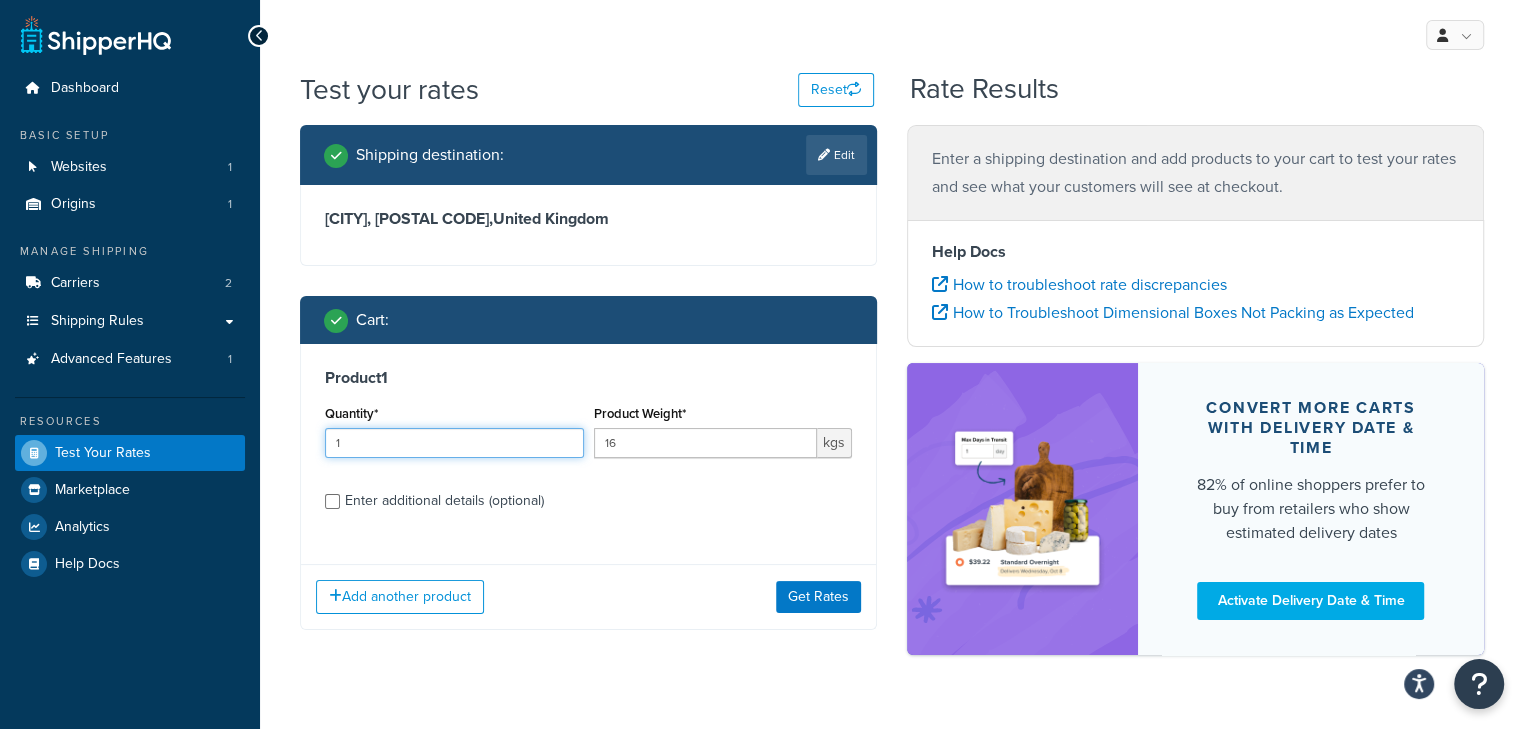 type on "1" 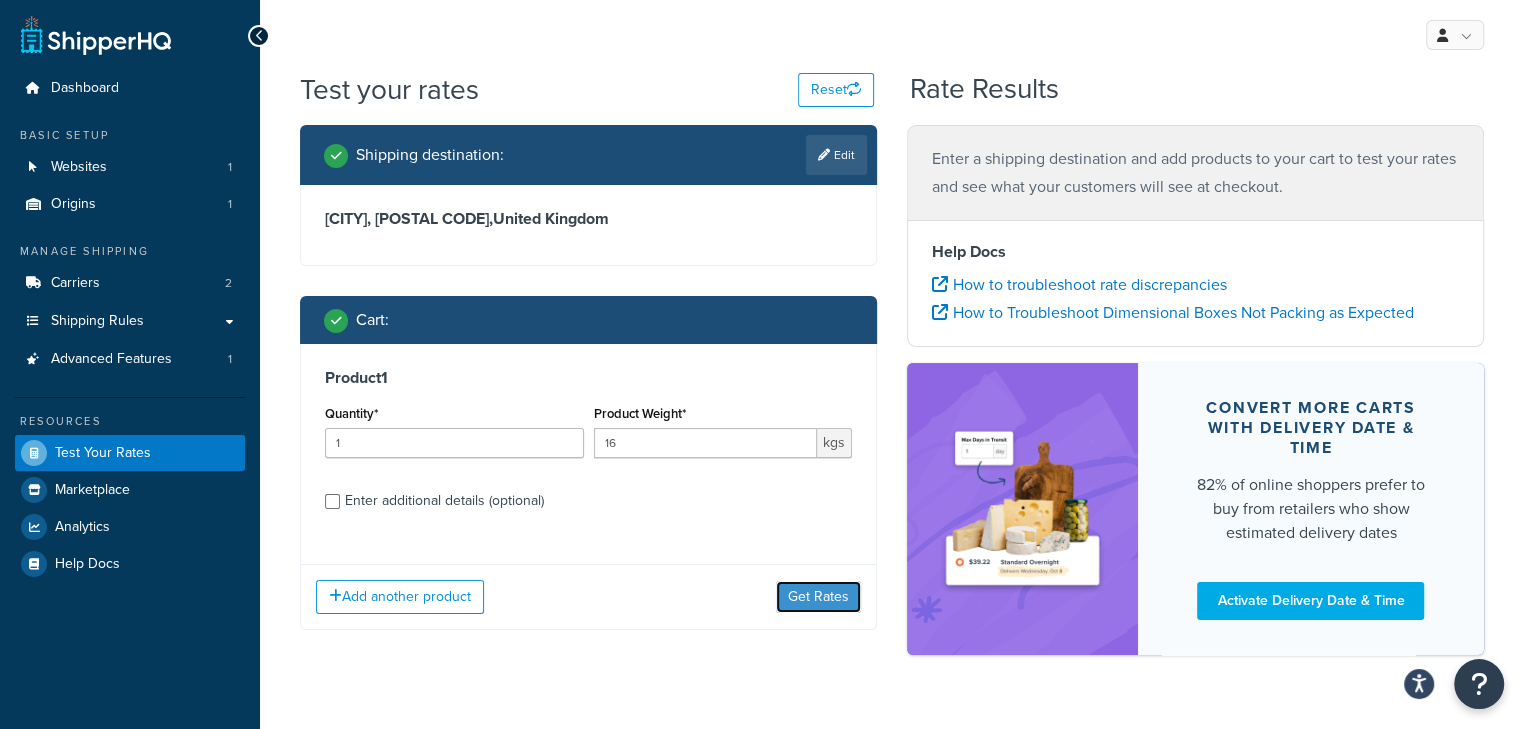 click on "Get Rates" at bounding box center [818, 597] 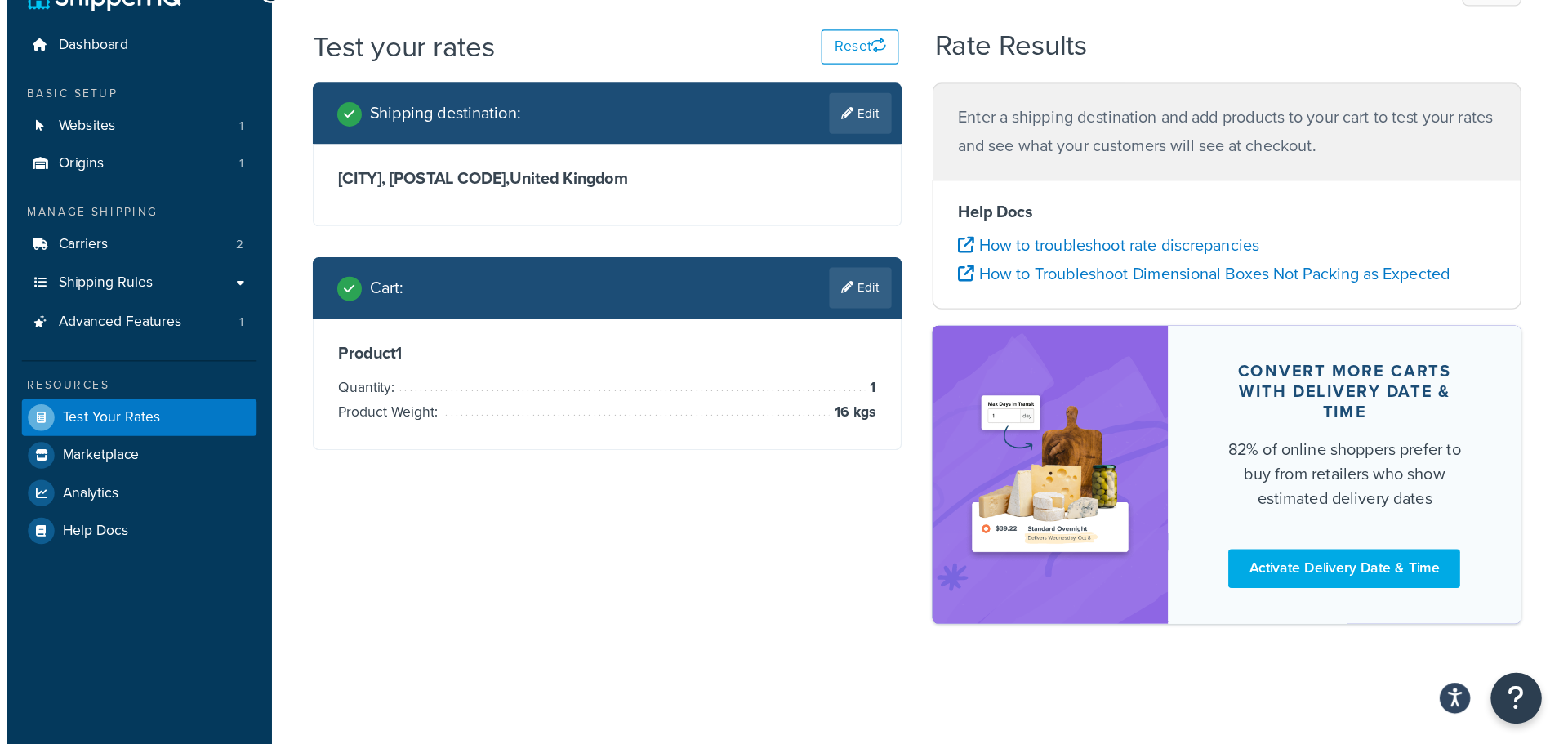 scroll, scrollTop: 0, scrollLeft: 0, axis: both 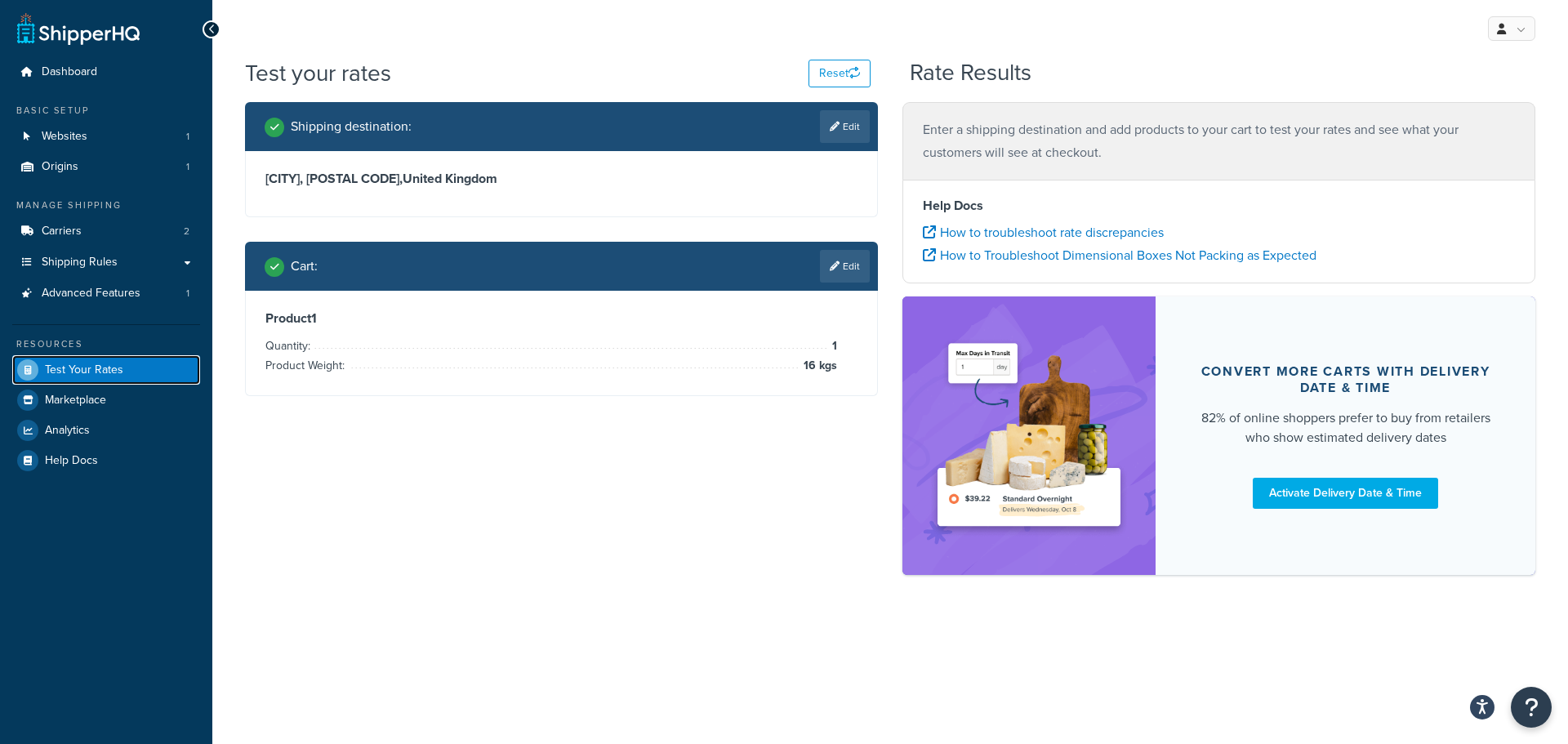 click on "Test Your Rates" at bounding box center (84, 370) 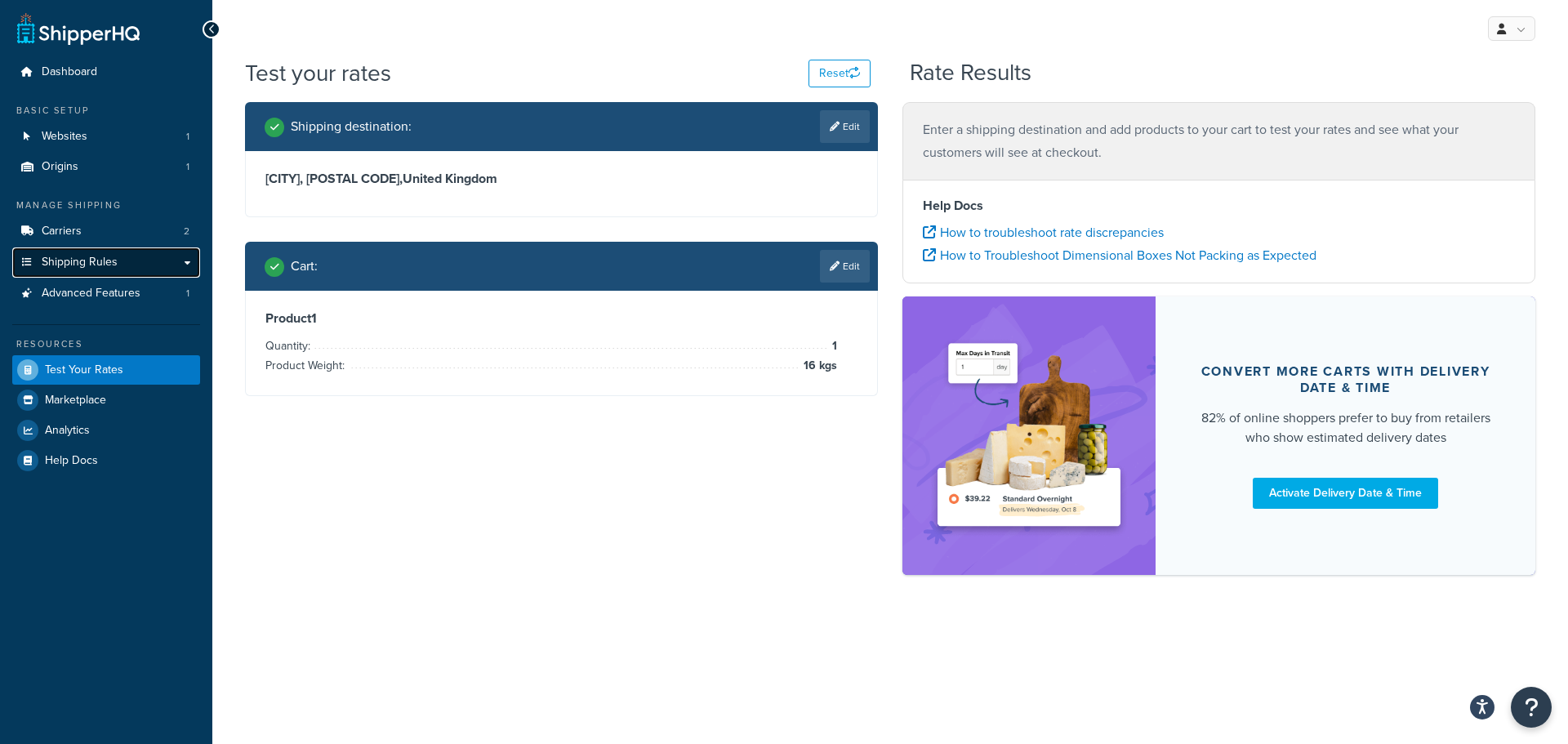 click on "Shipping Rules" at bounding box center [79, 262] 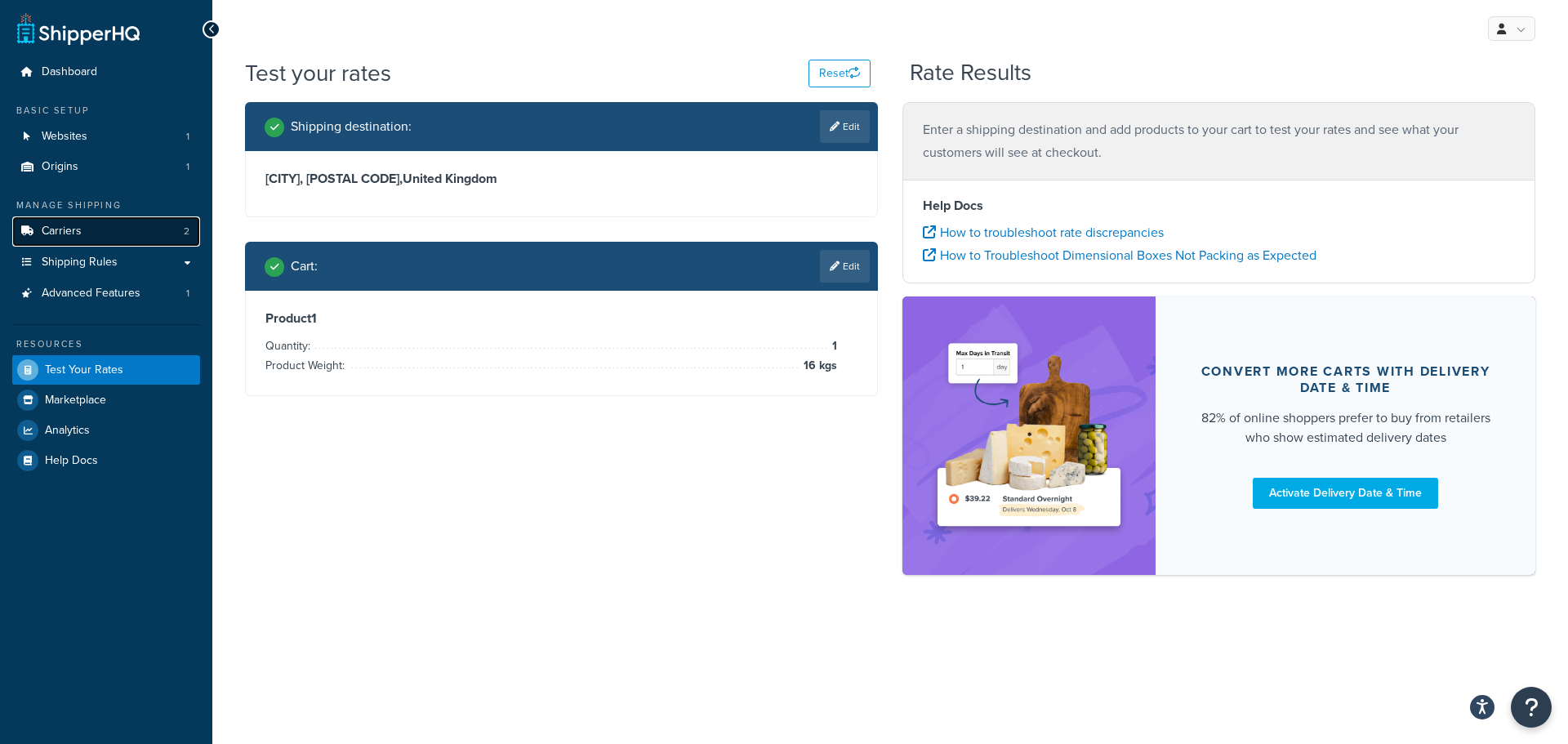 click on "Carriers 2" at bounding box center (106, 231) 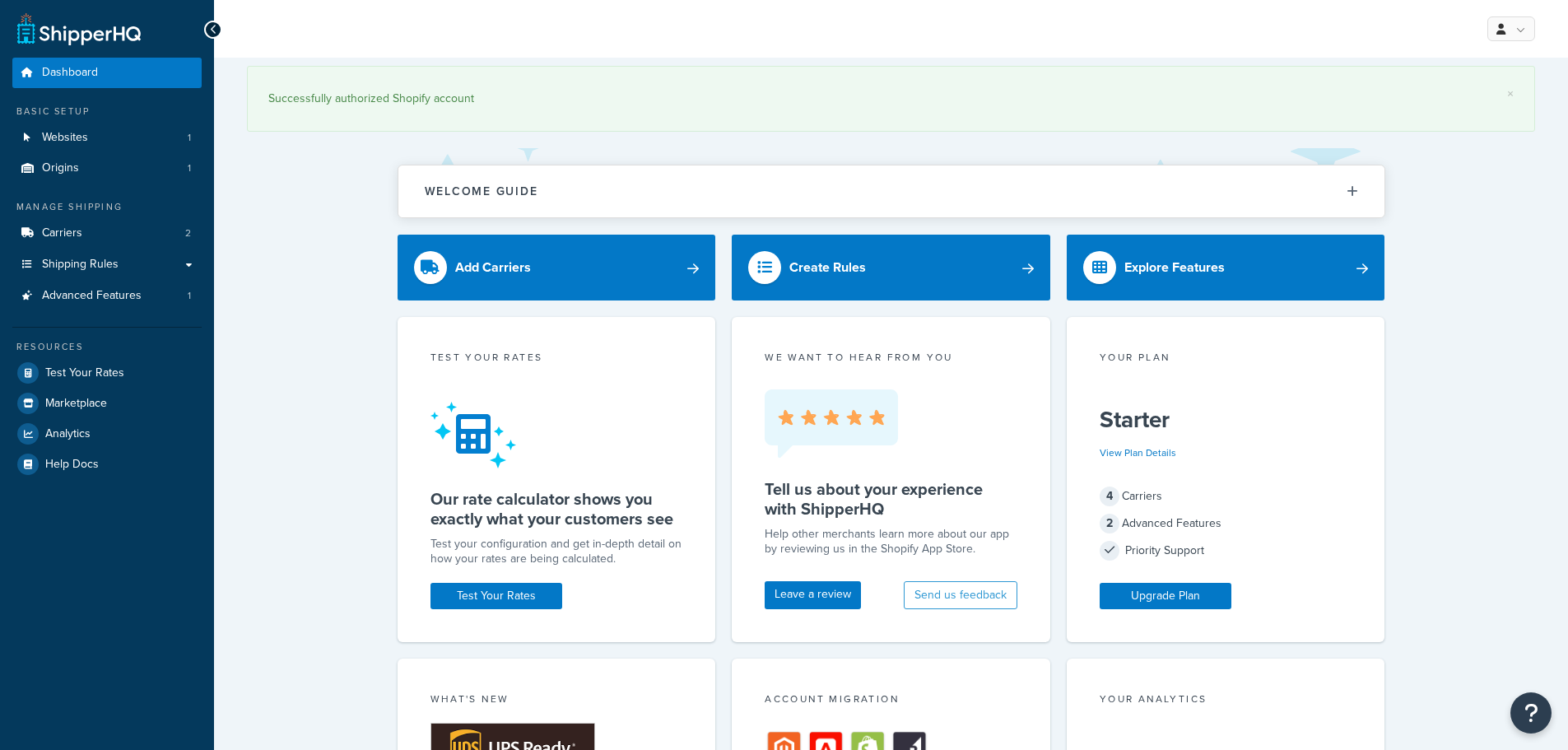 scroll, scrollTop: 0, scrollLeft: 0, axis: both 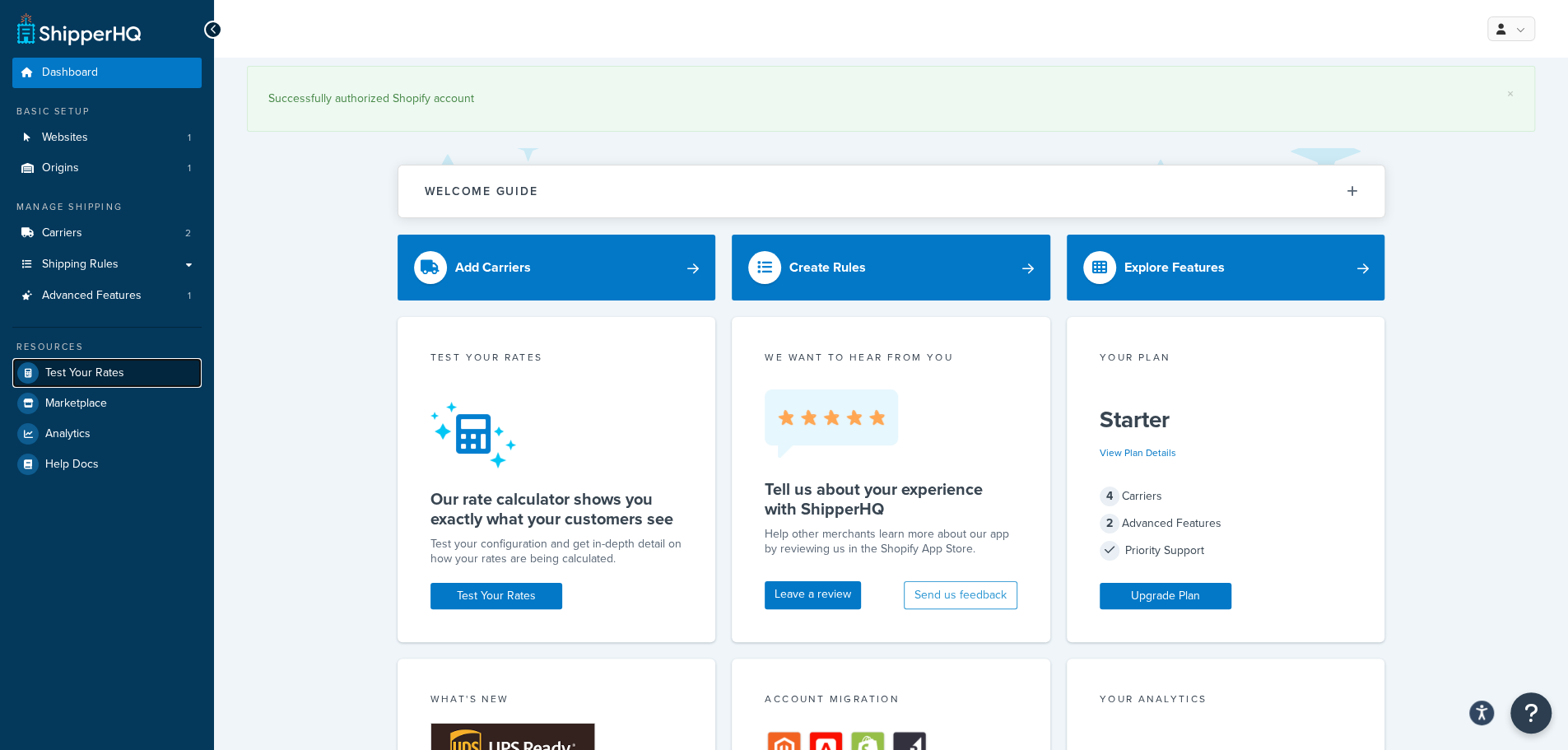 click on "Test Your Rates" at bounding box center [85, 373] 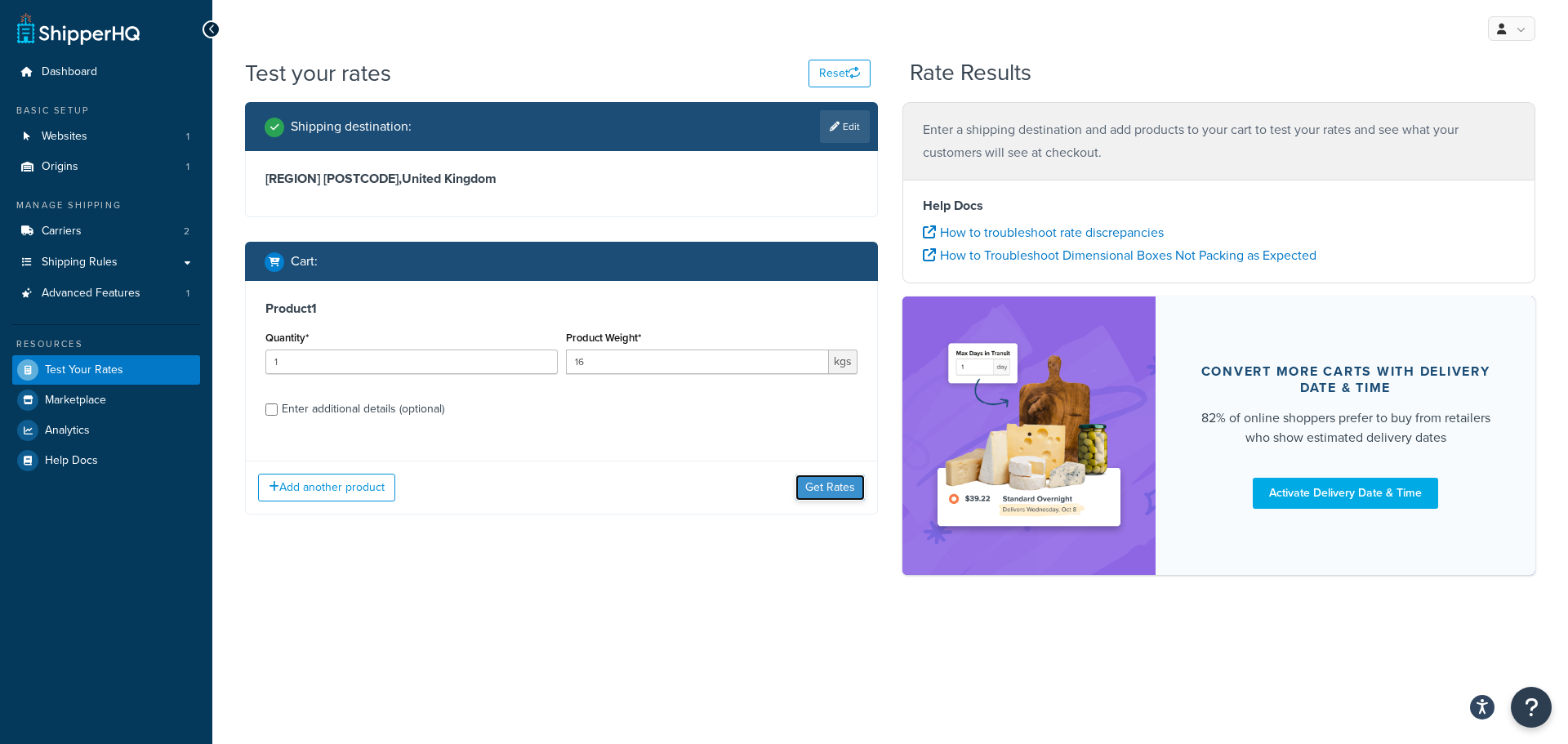click on "Get Rates" at bounding box center (830, 488) 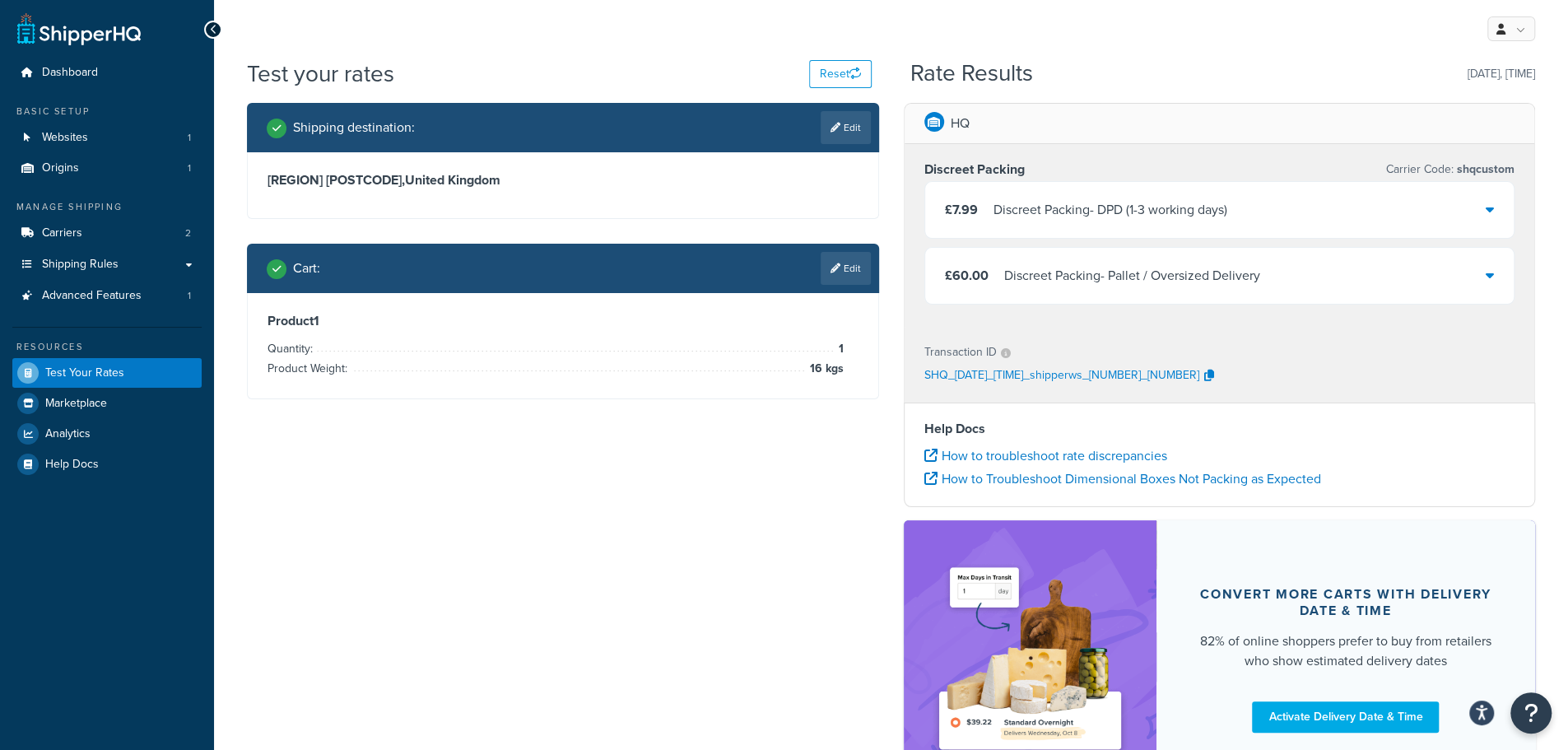 click on "£7.99 Discreet Packing  -   DPD (1-3 working days)" at bounding box center (1220, 210) 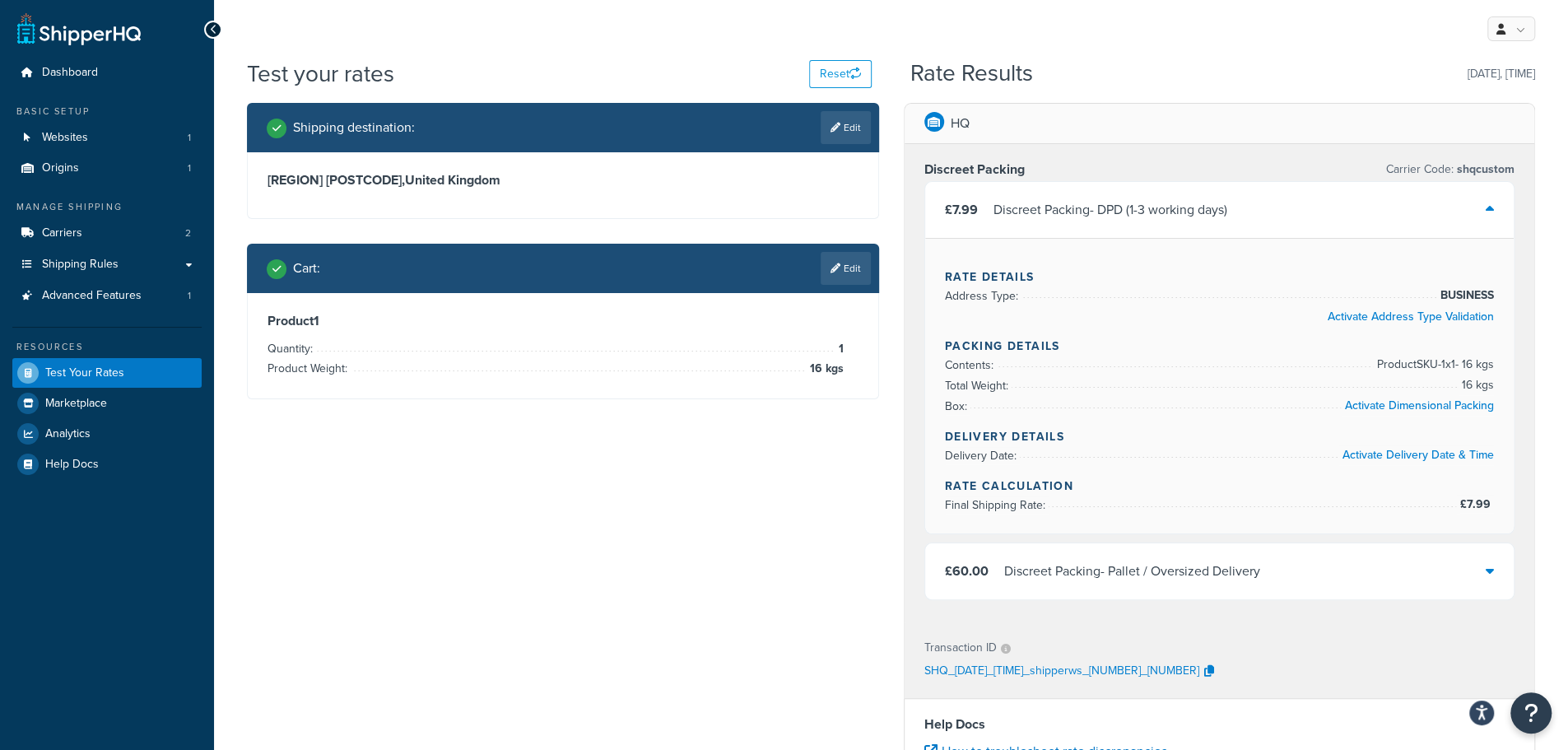 scroll, scrollTop: 137, scrollLeft: 0, axis: vertical 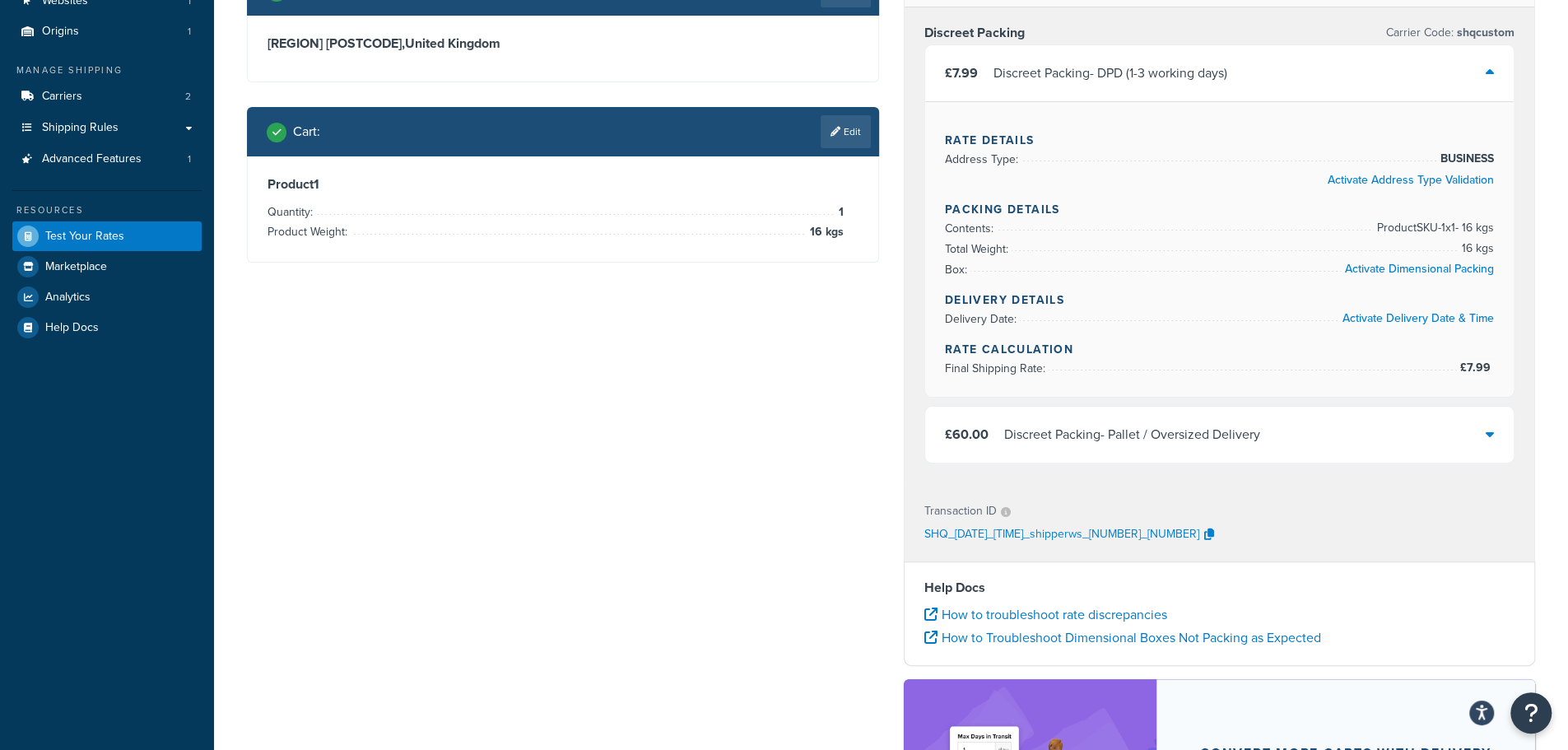 click on "Edit" at bounding box center [845, -9] 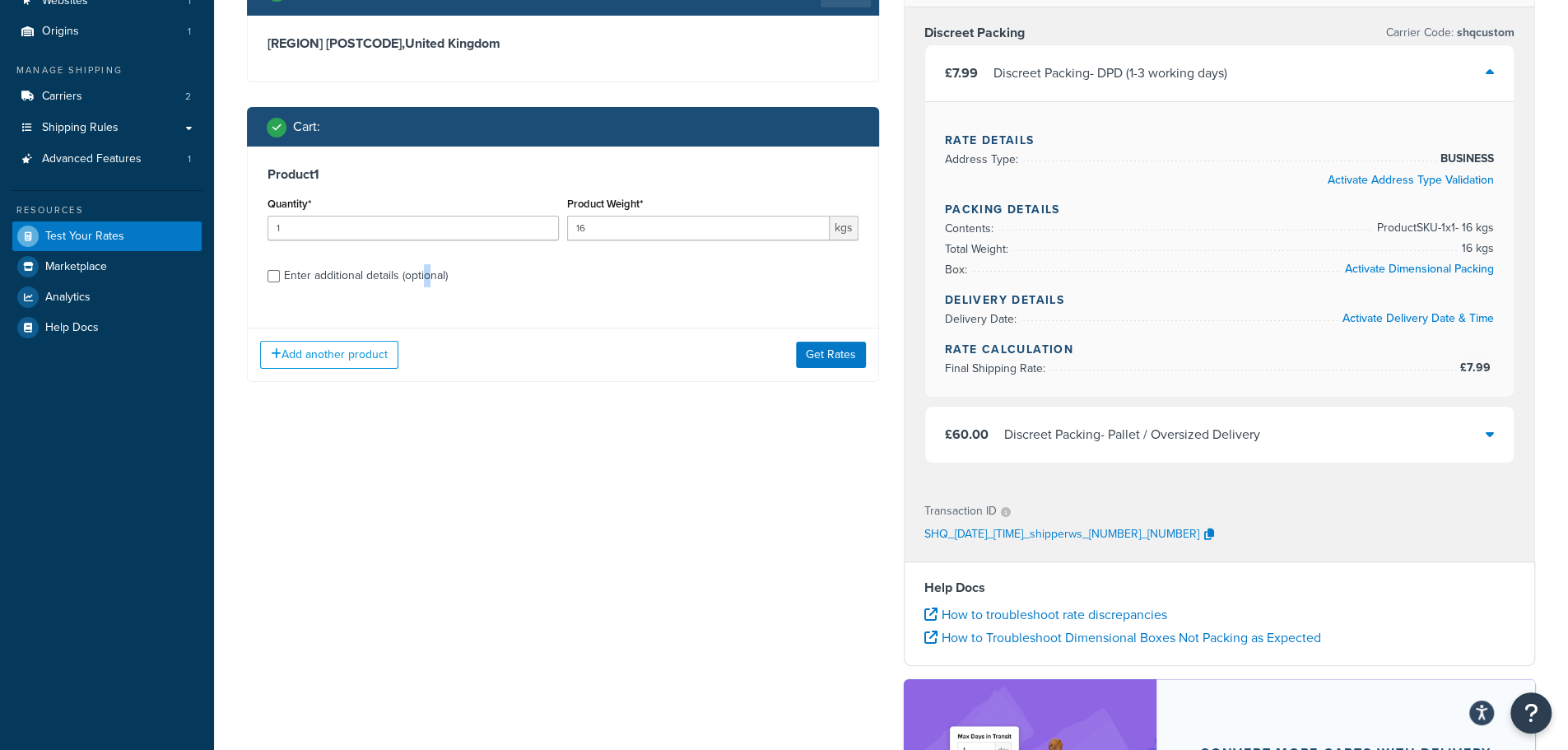 click on "Enter additional details (optional)" at bounding box center (365, 276) 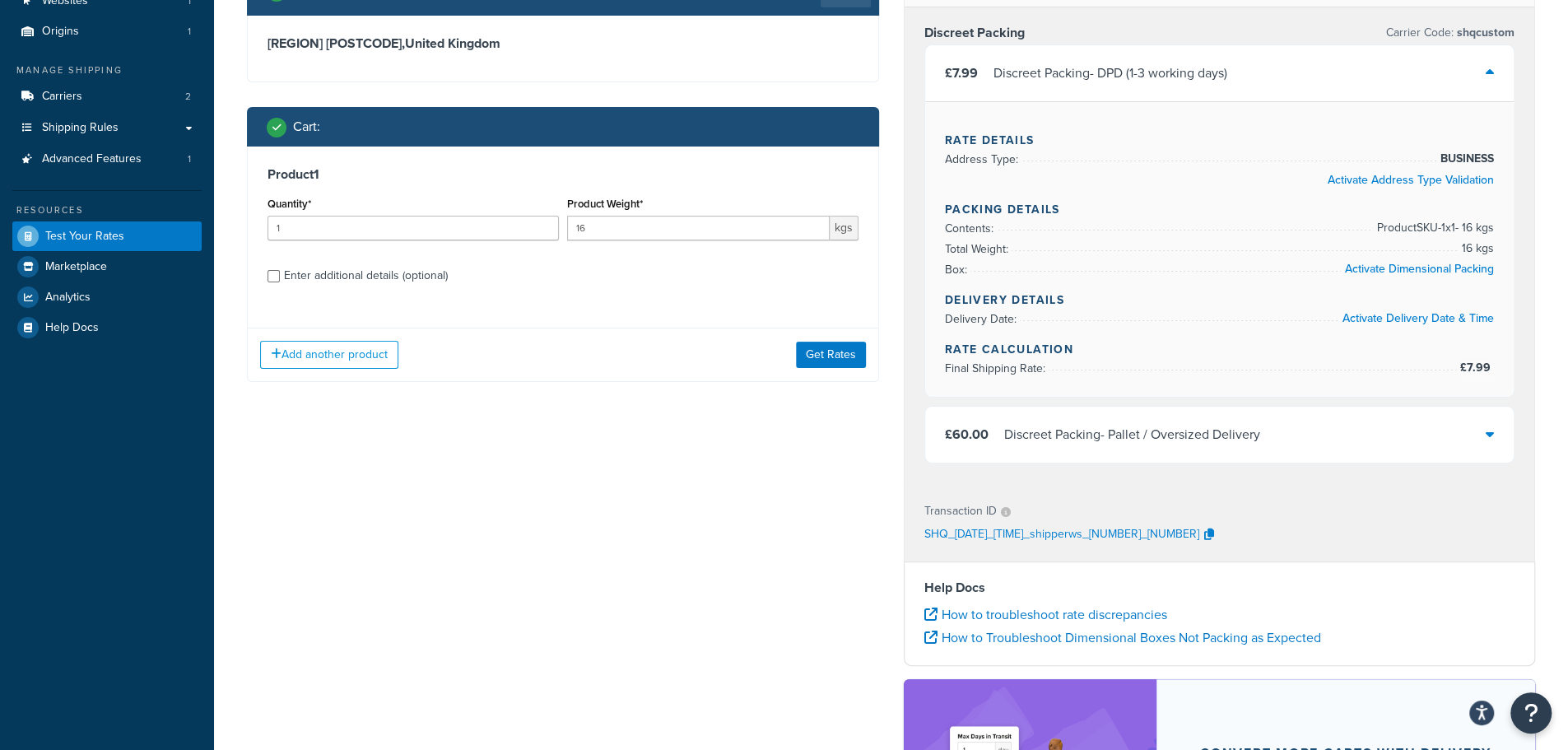click on "Enter additional details (optional)" at bounding box center [365, 276] 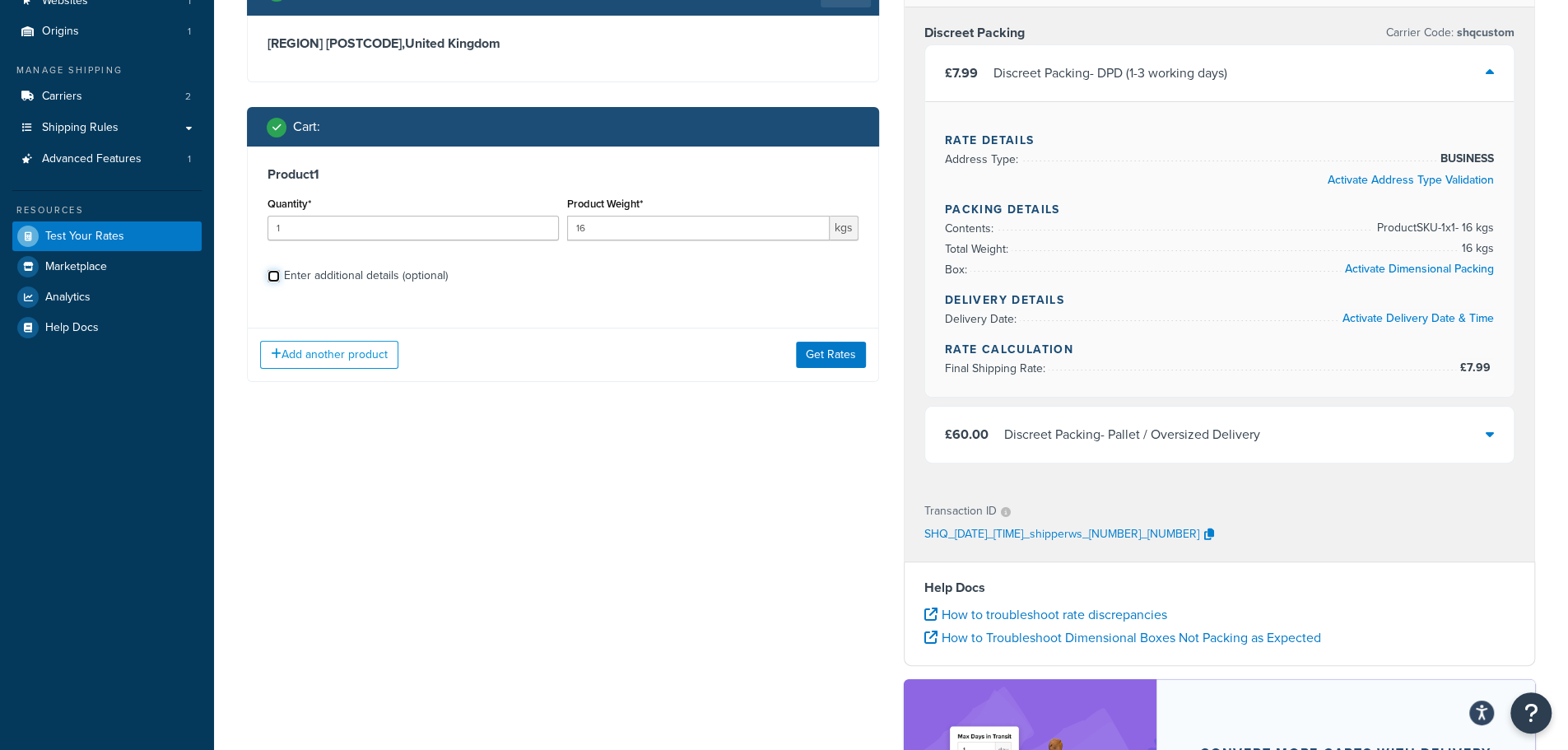 click on "Enter additional details (optional)" at bounding box center (273, 276) 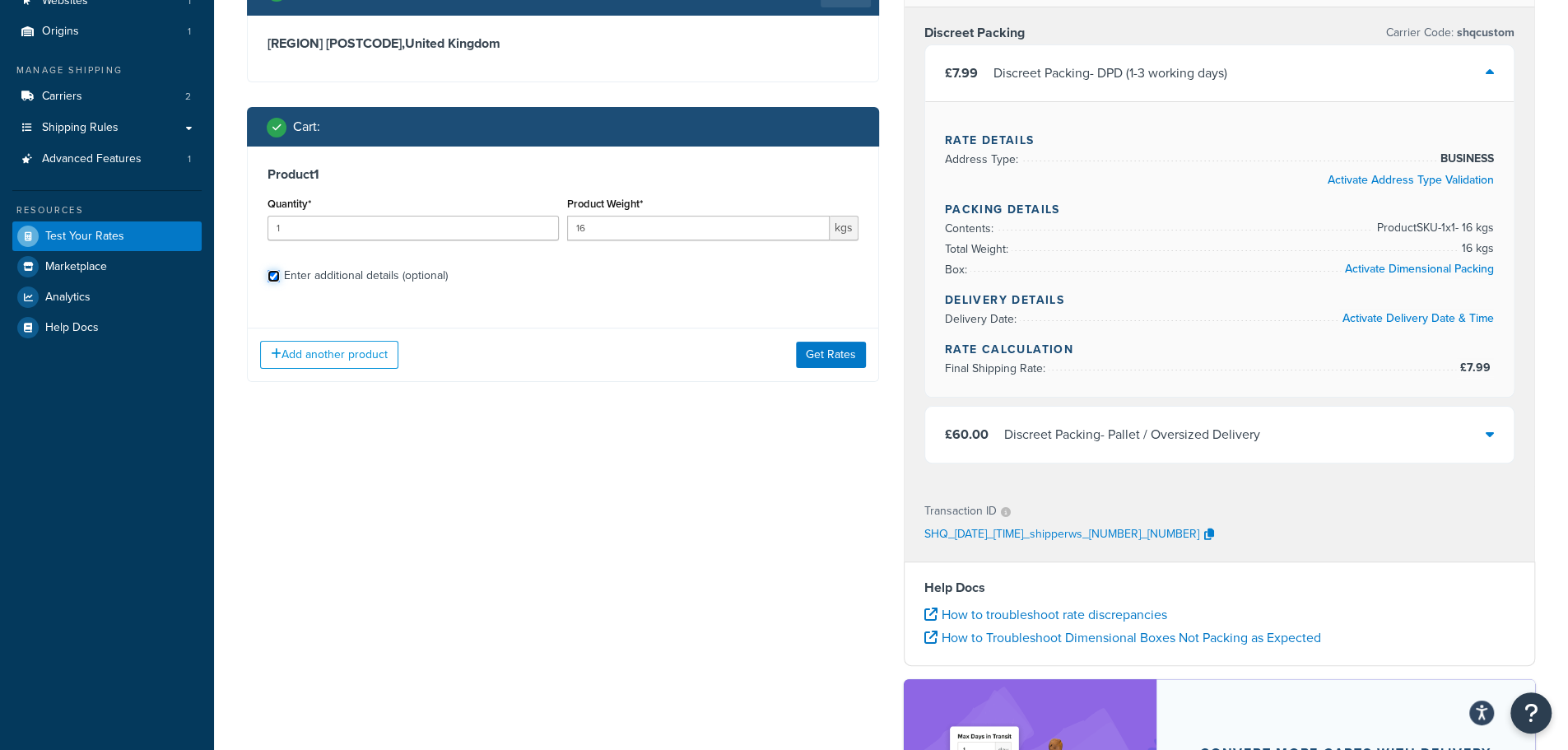checkbox on "true" 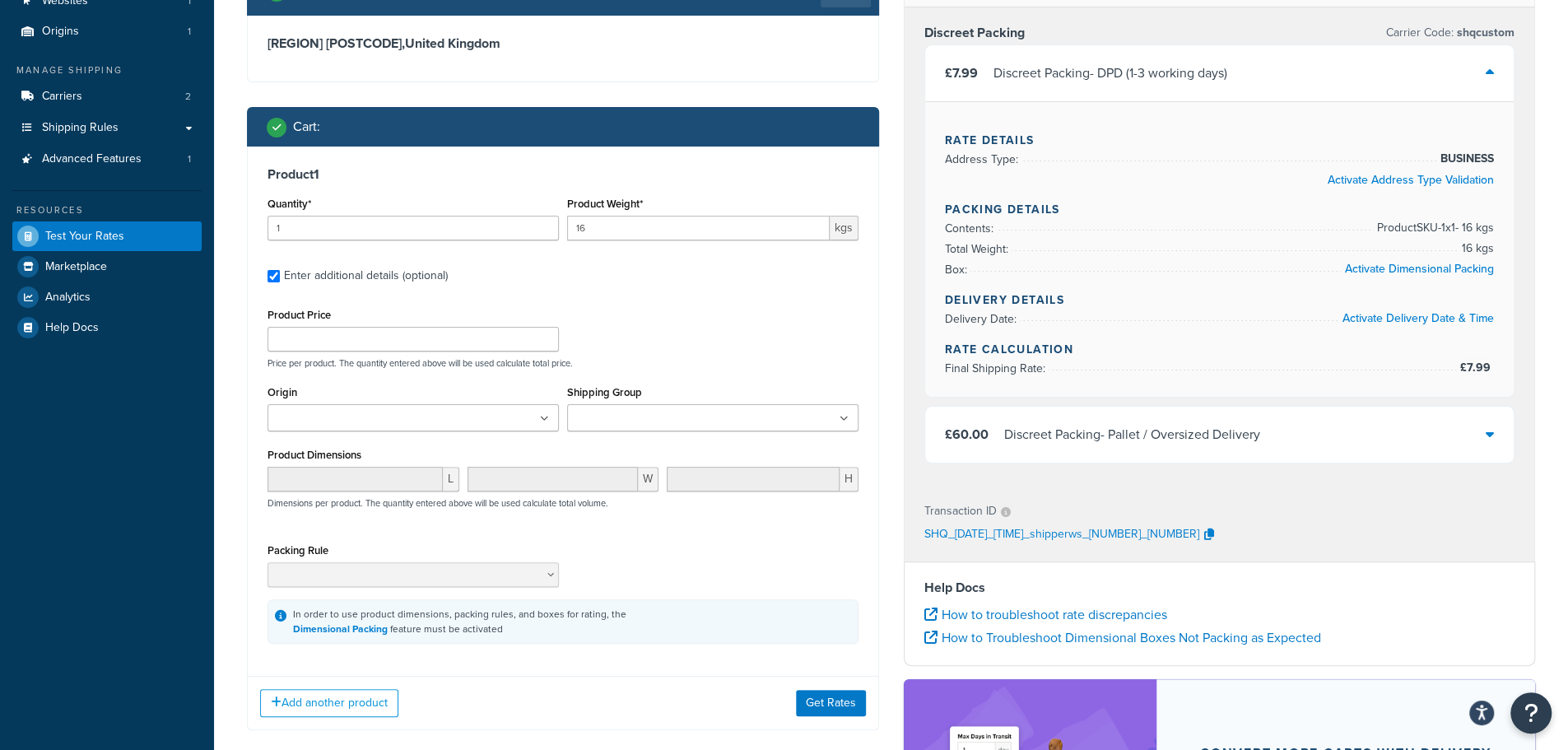 click on "Shipping Group   AWK MASSIVE MTY Oversize Pallet" at bounding box center (713, 412) 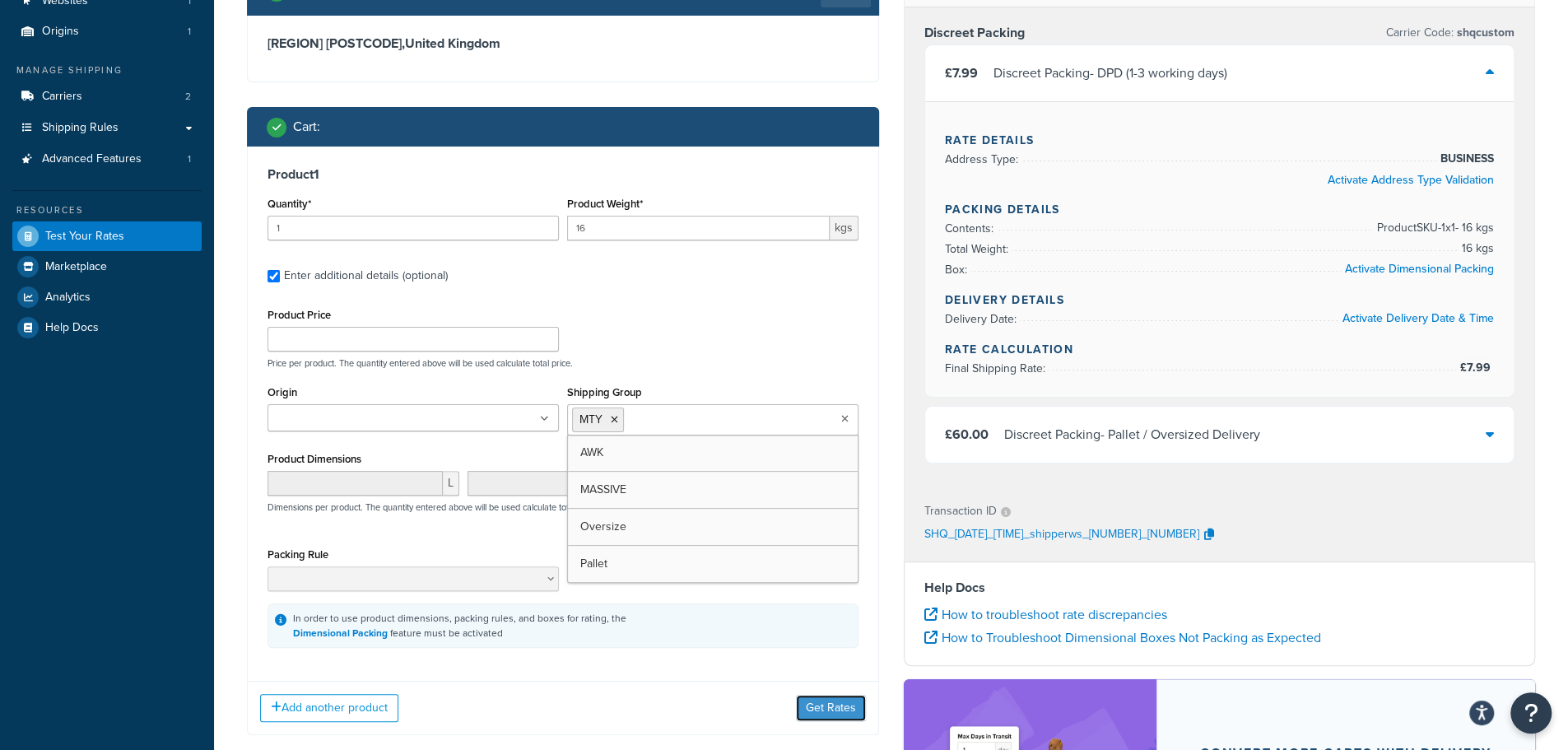 click on "Get Rates" at bounding box center (831, 708) 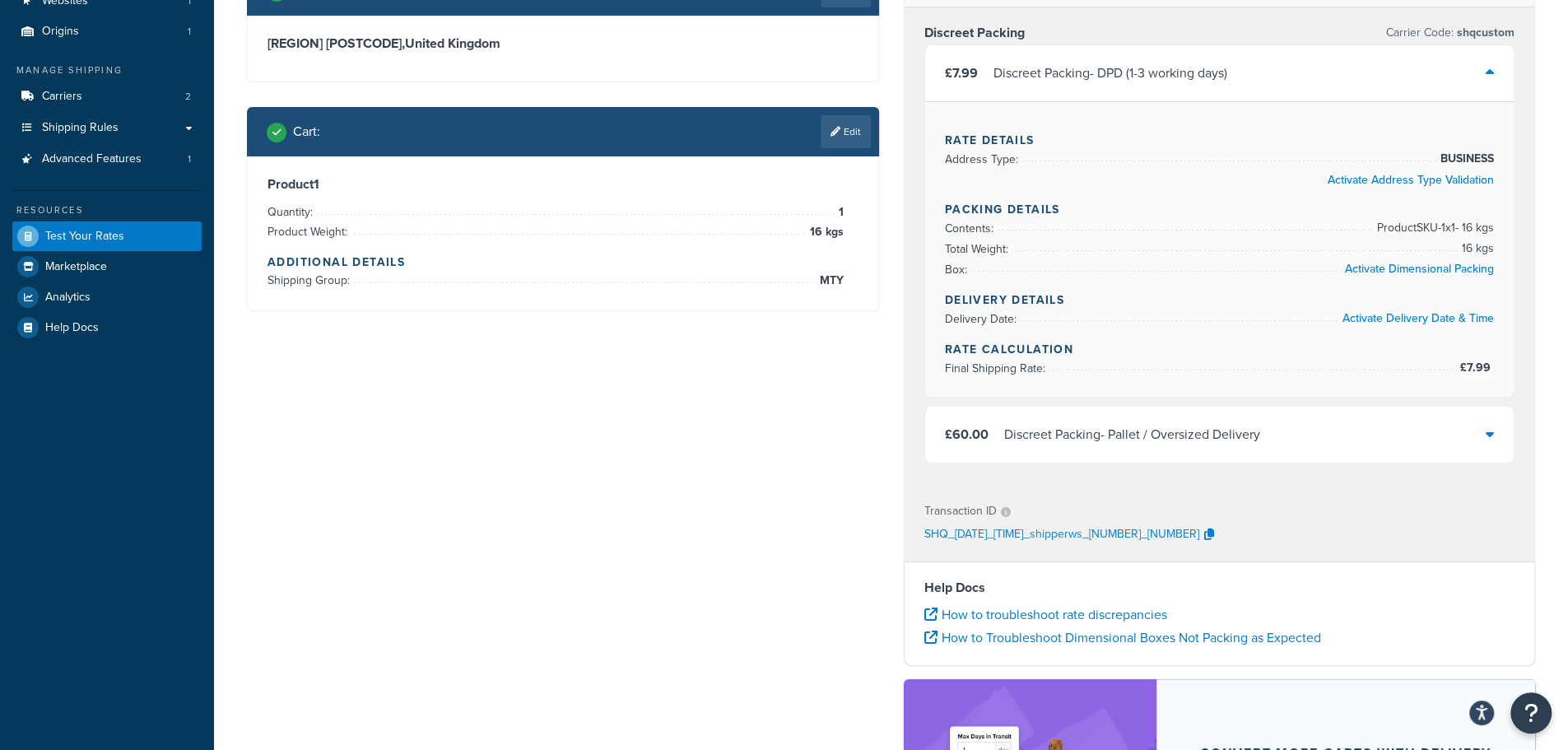 scroll, scrollTop: 0, scrollLeft: 0, axis: both 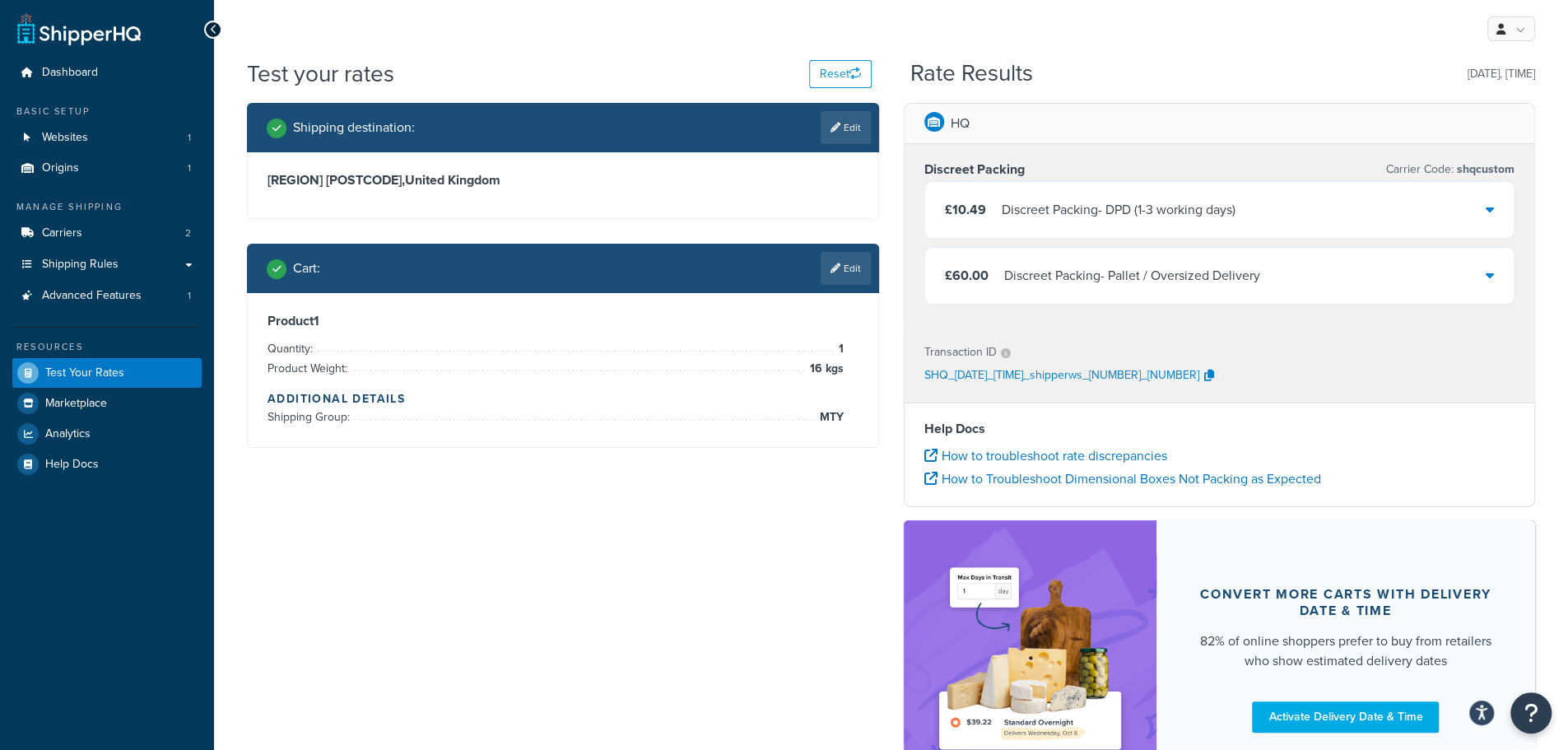 click on "Discreet Packing  -   DPD (1-3 working days)" at bounding box center [1119, 210] 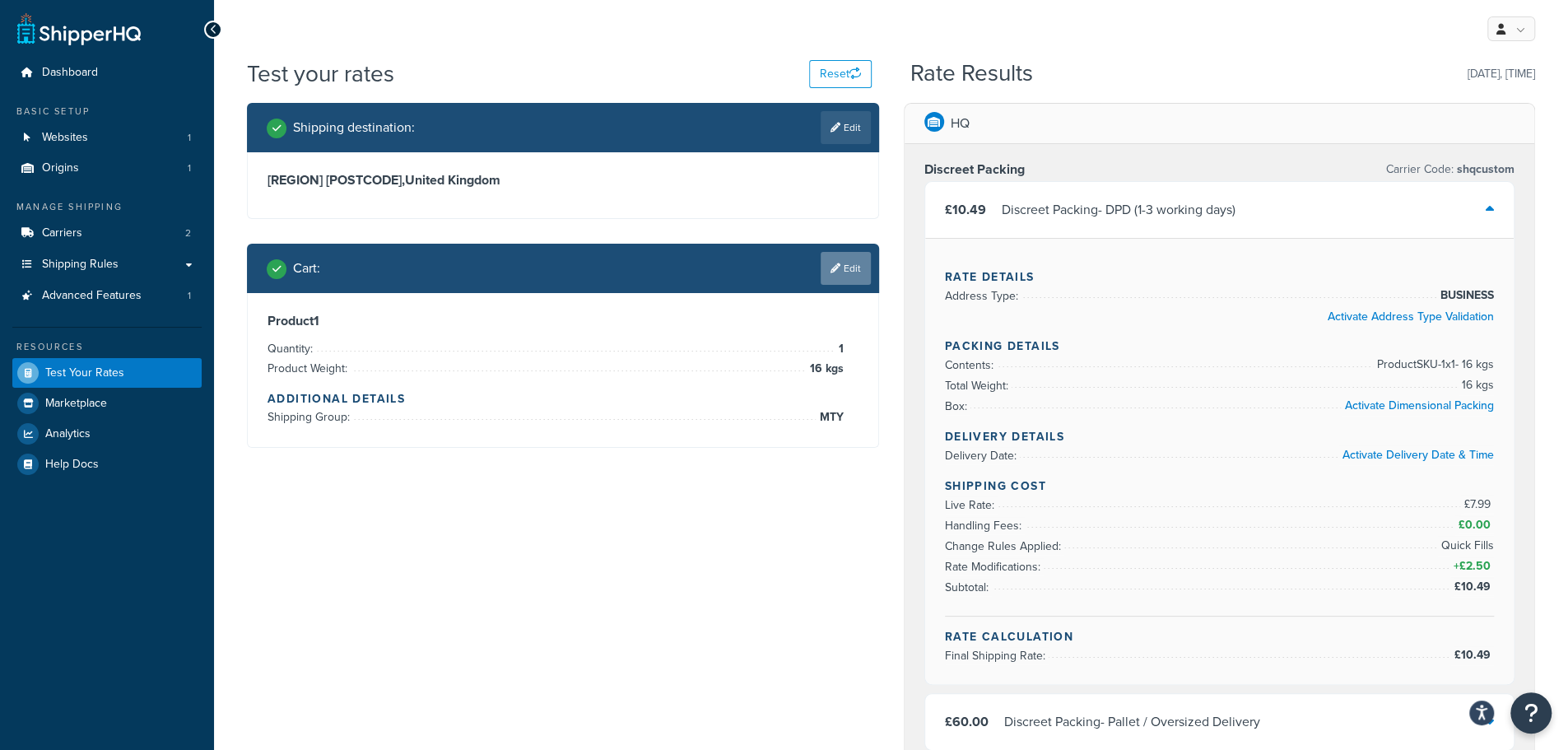 click on "Edit" at bounding box center (845, 128) 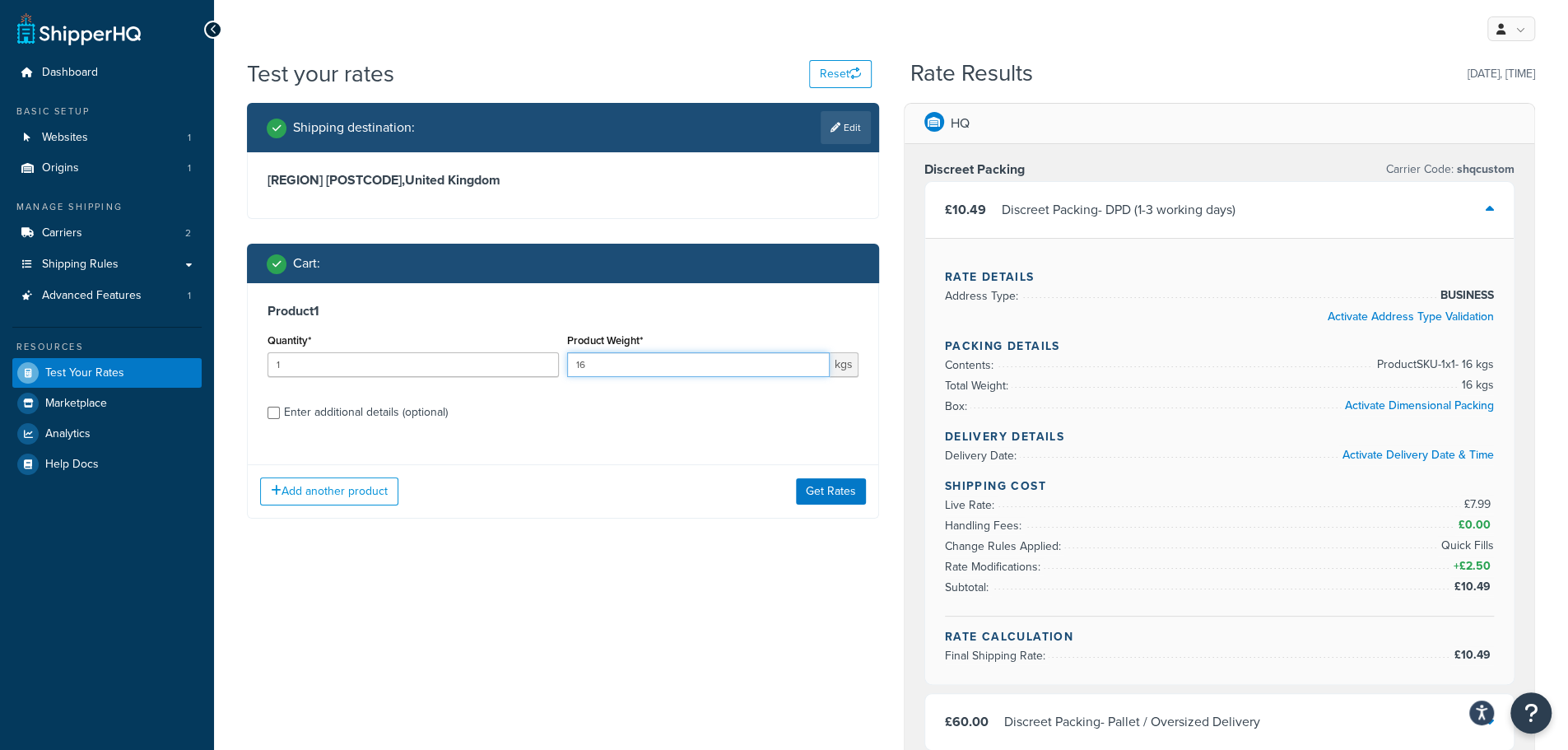 drag, startPoint x: 723, startPoint y: 360, endPoint x: 683, endPoint y: 360, distance: 40 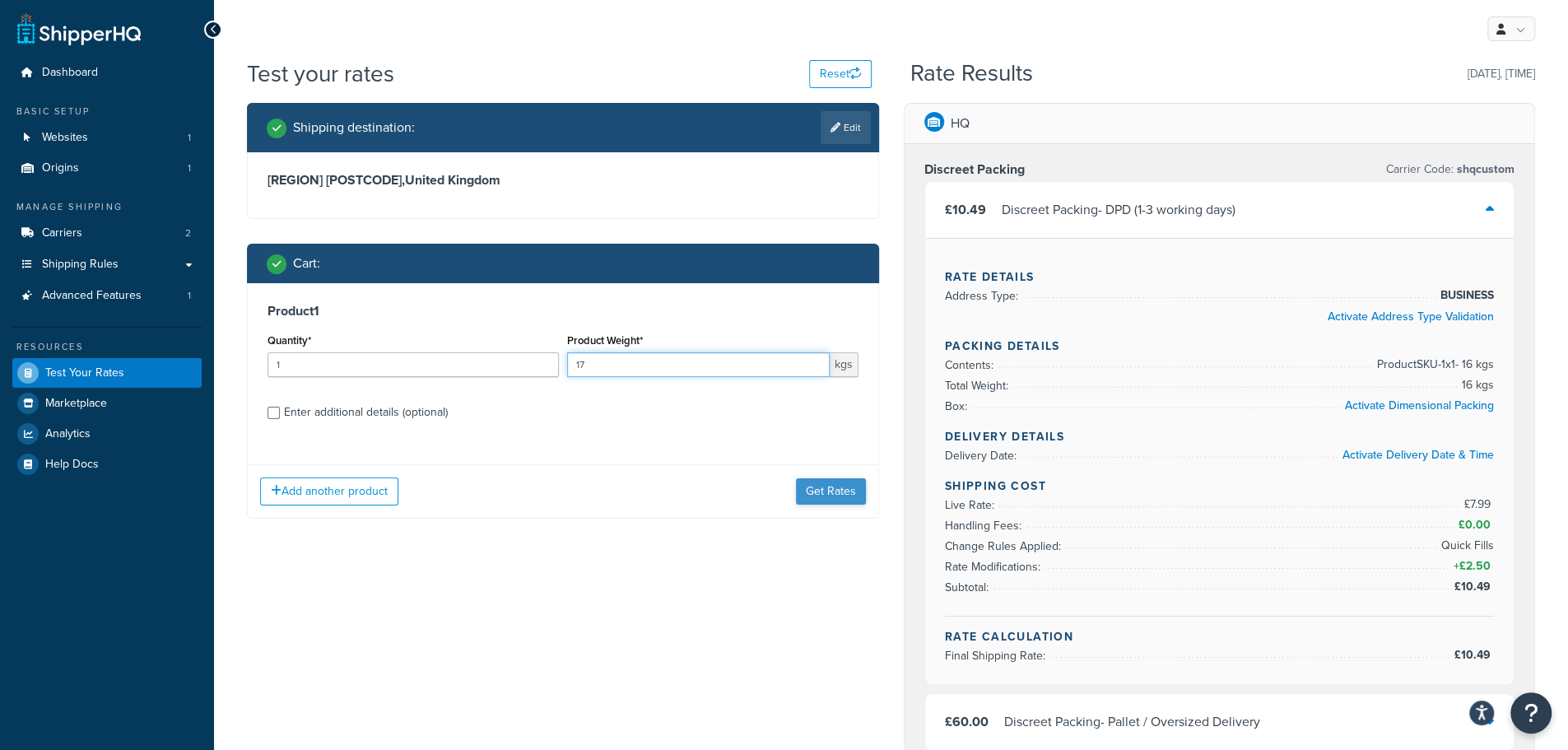 type on "17" 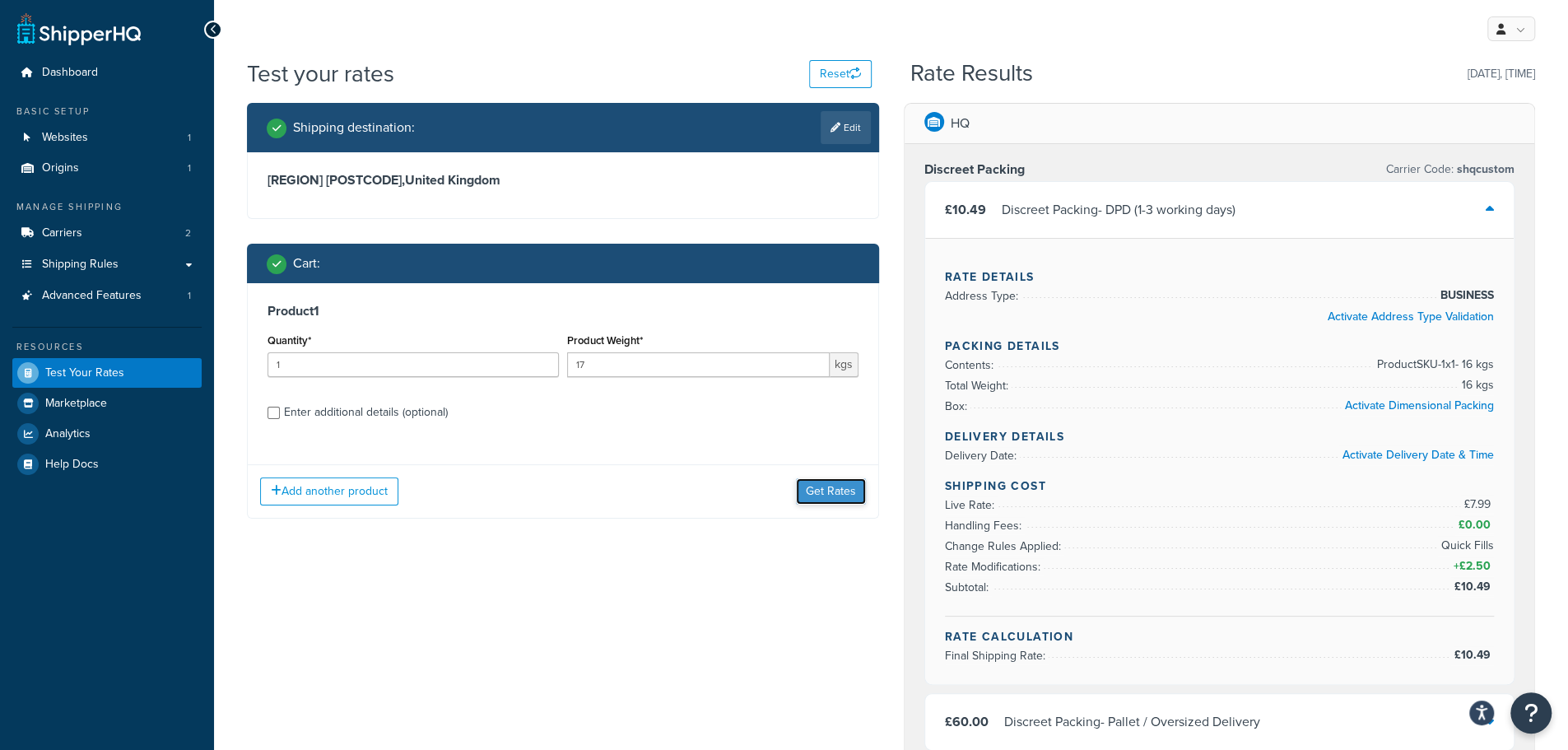 click on "Get Rates" at bounding box center (831, 491) 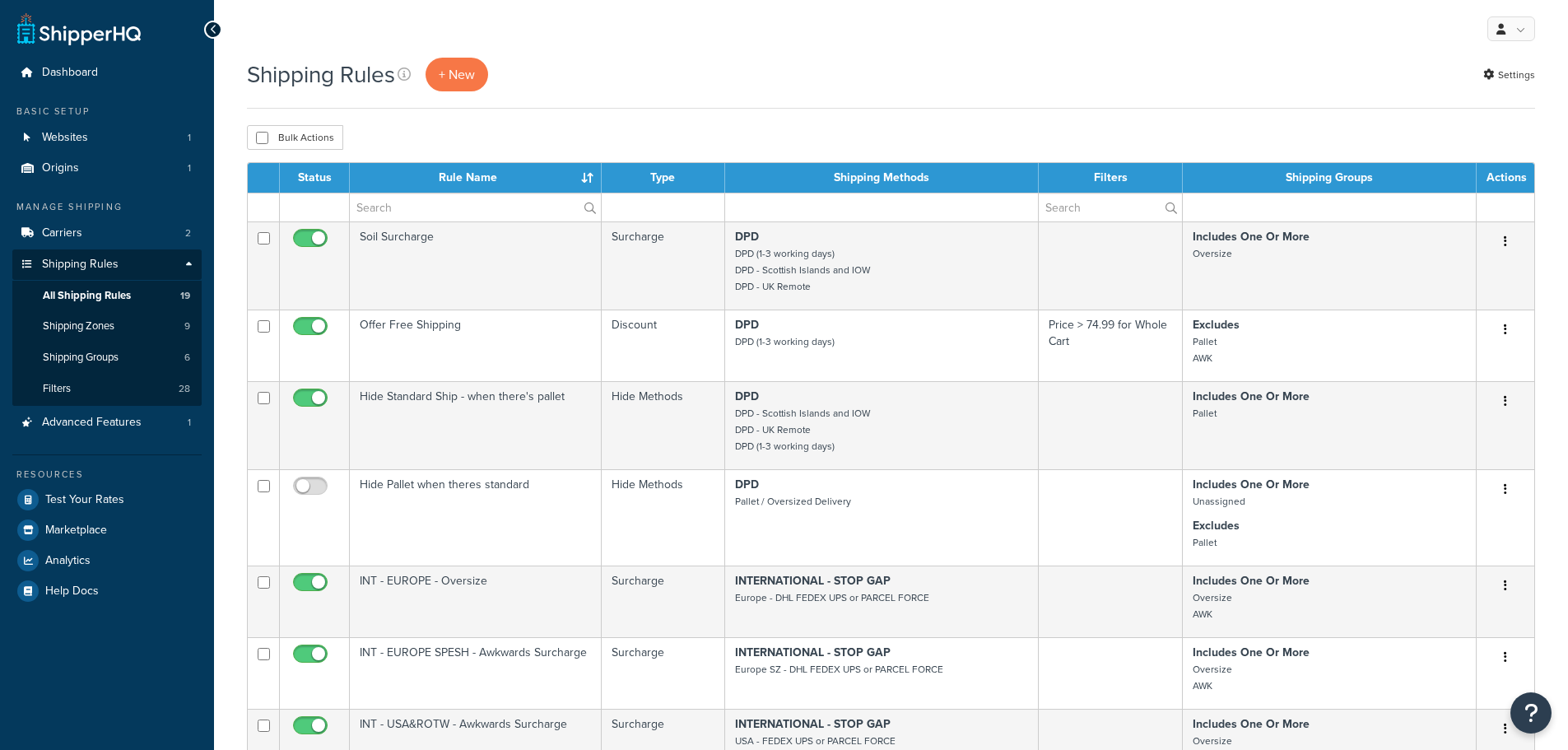 scroll, scrollTop: 0, scrollLeft: 0, axis: both 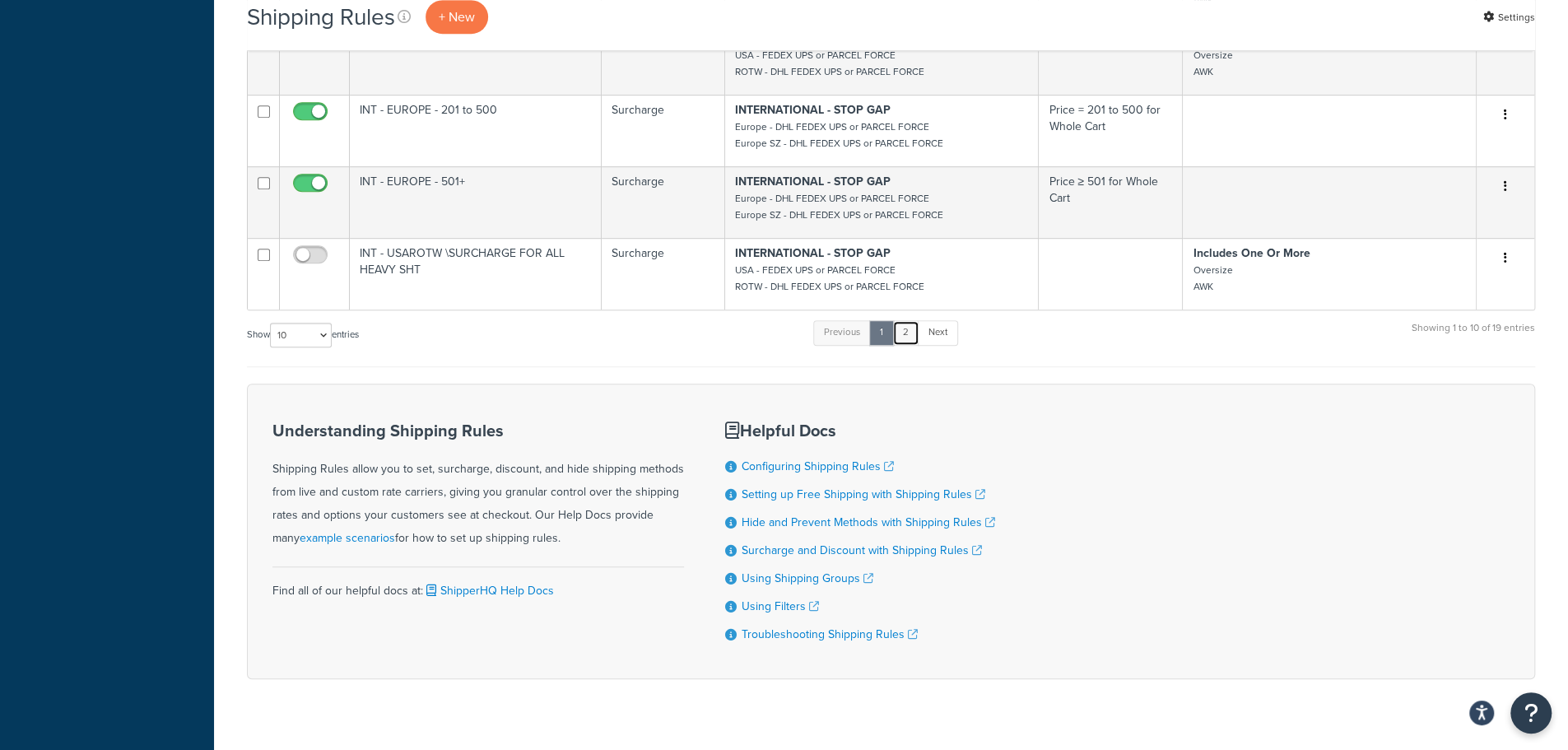 click on "2" at bounding box center [842, 333] 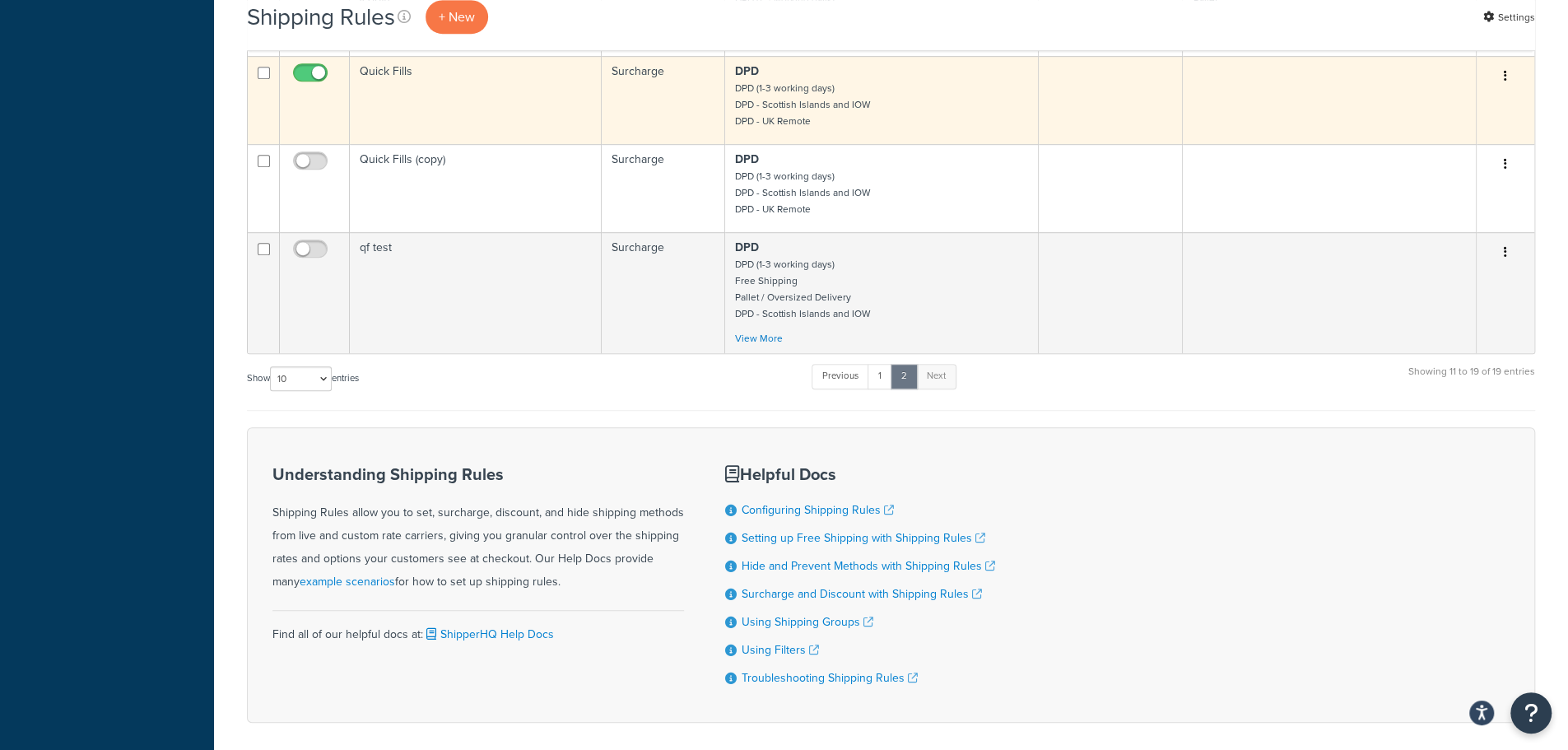 click on "Quick Fills" at bounding box center (476, 100) 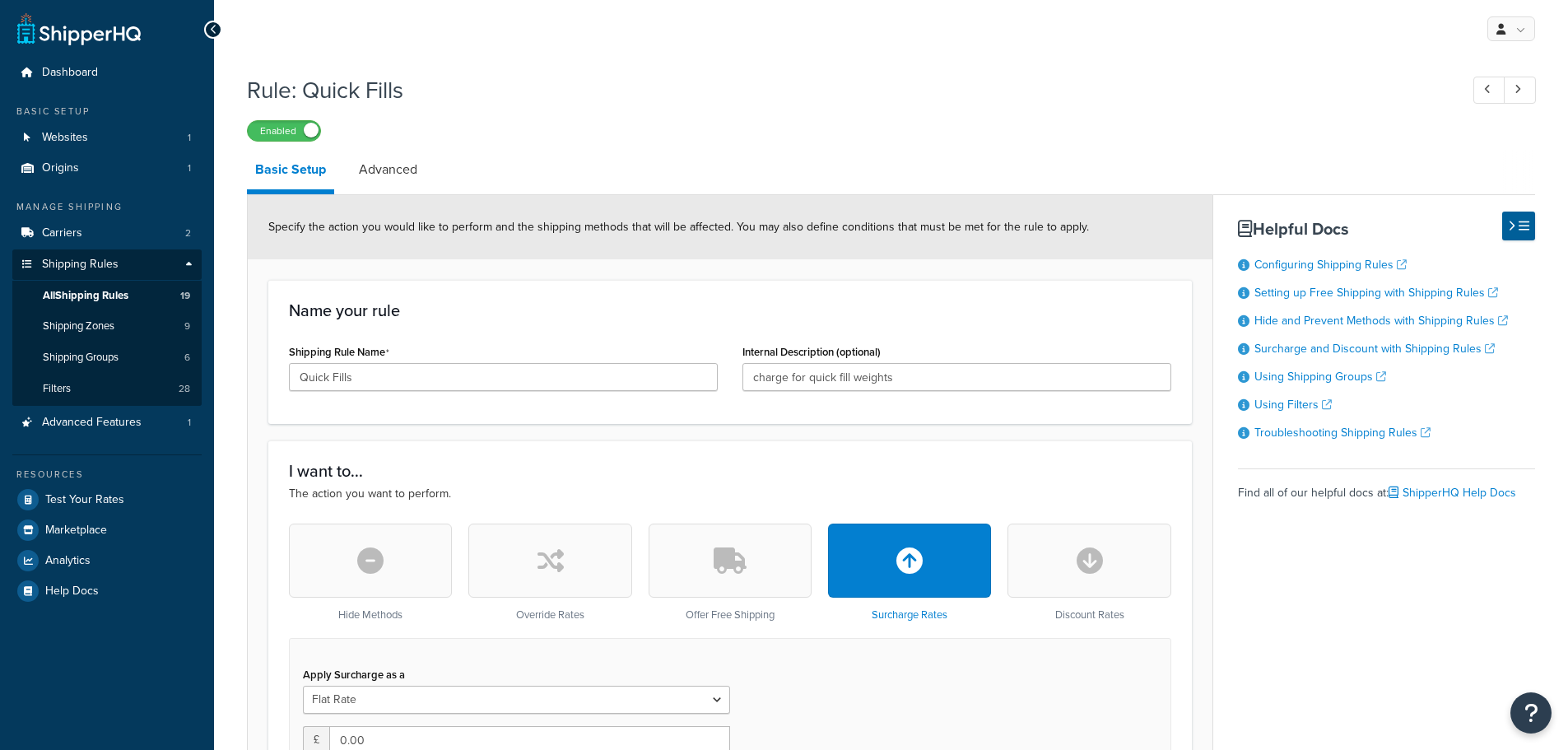 scroll, scrollTop: 0, scrollLeft: 0, axis: both 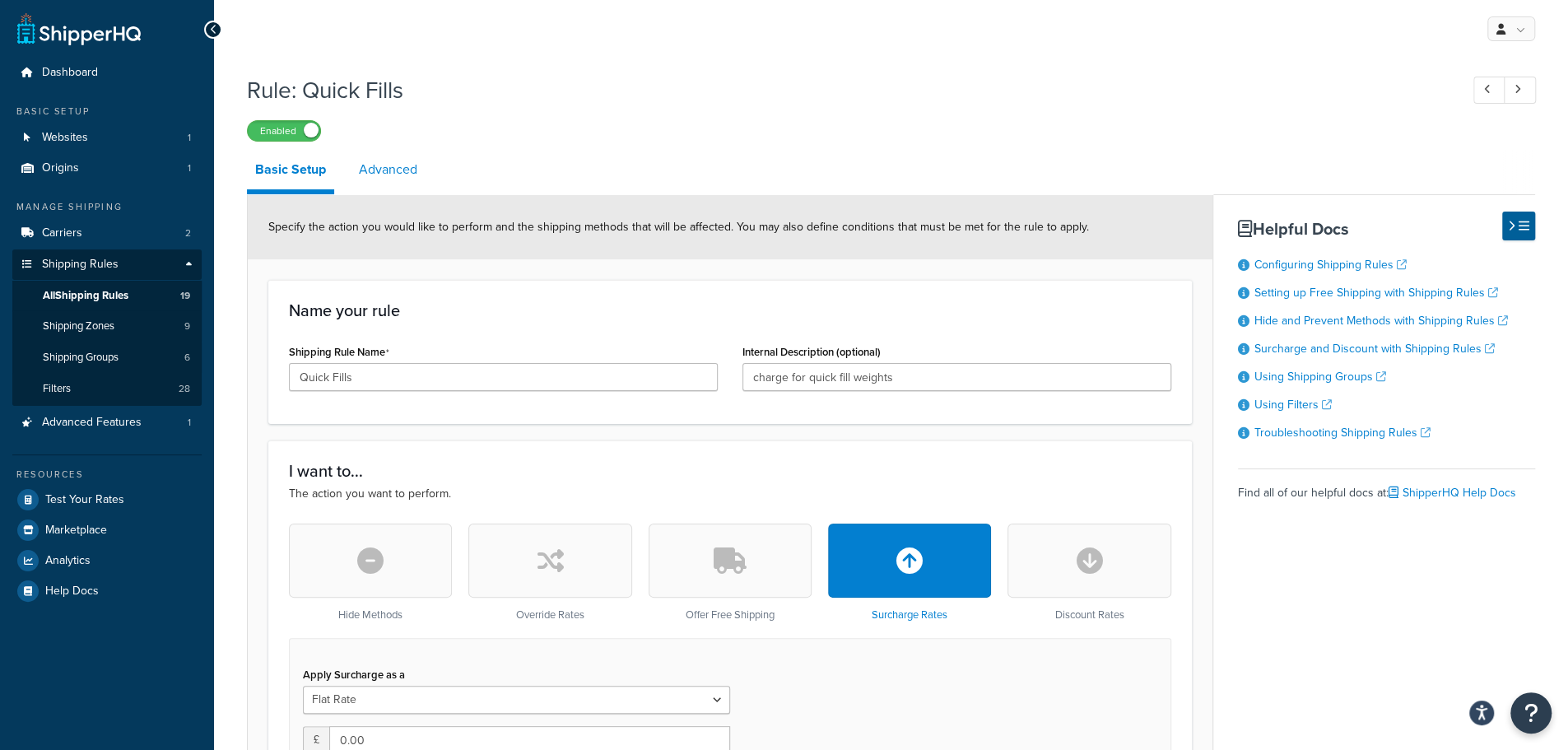 click on "Advanced" at bounding box center (388, 170) 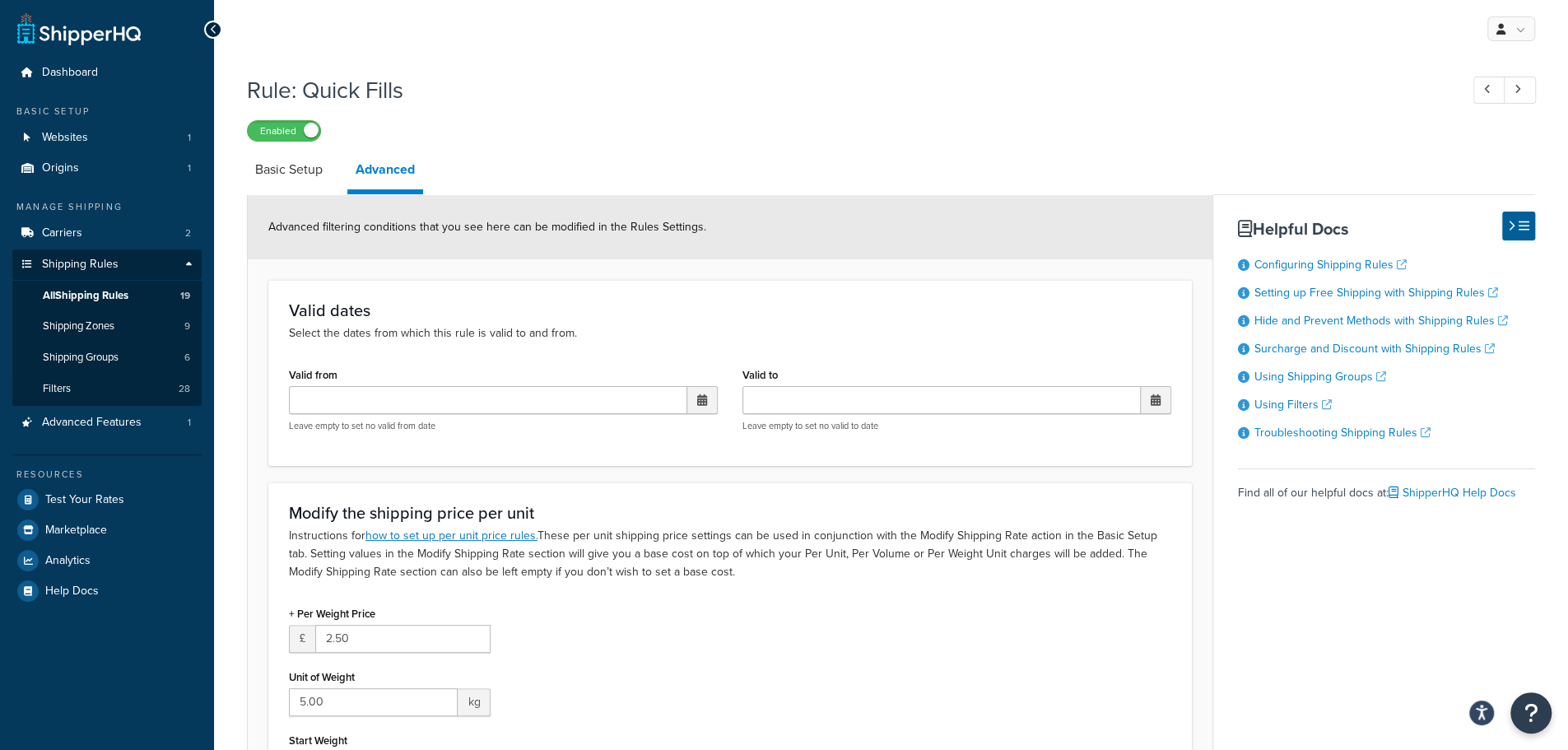 scroll, scrollTop: 212, scrollLeft: 0, axis: vertical 